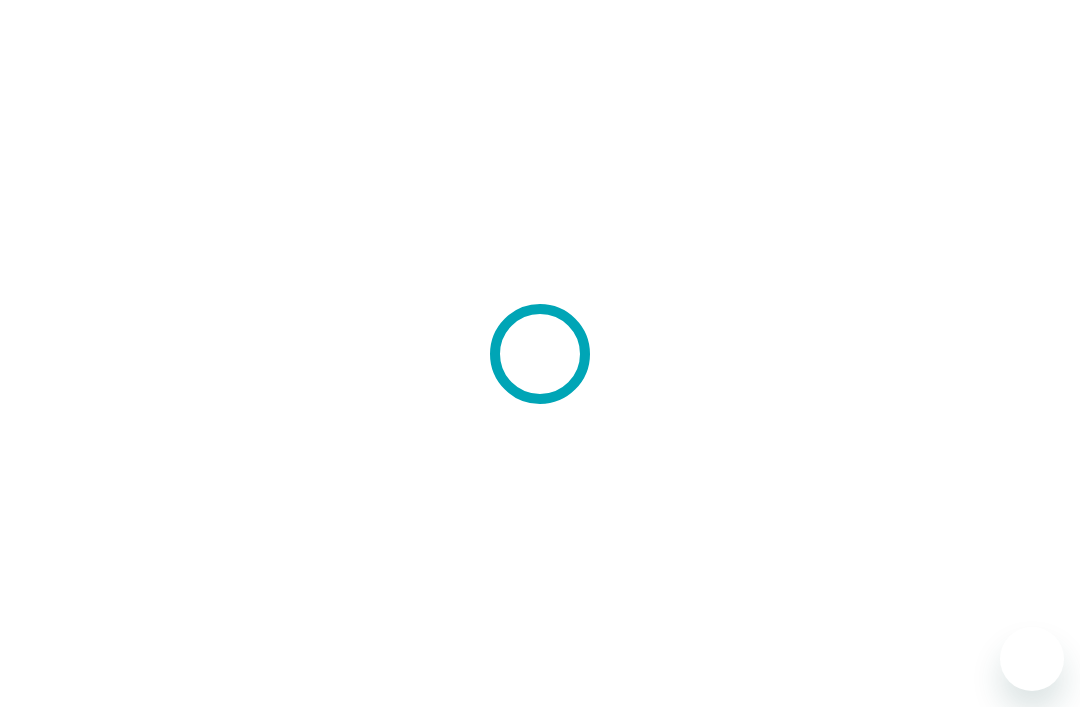 scroll, scrollTop: 0, scrollLeft: 0, axis: both 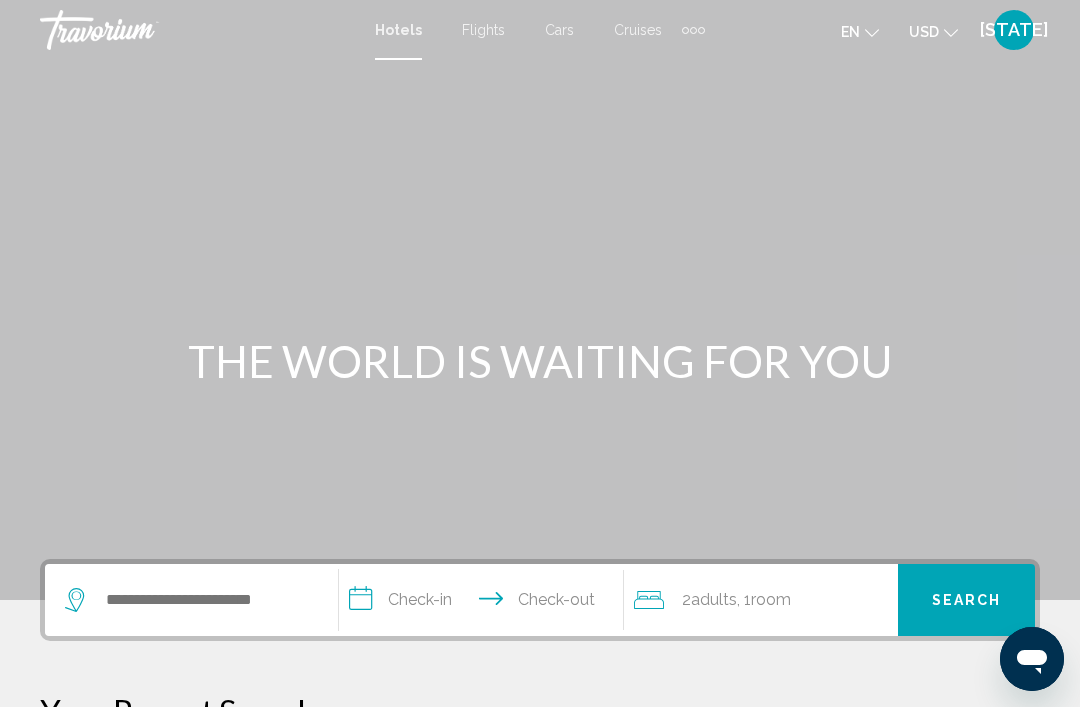 click at bounding box center (693, 30) 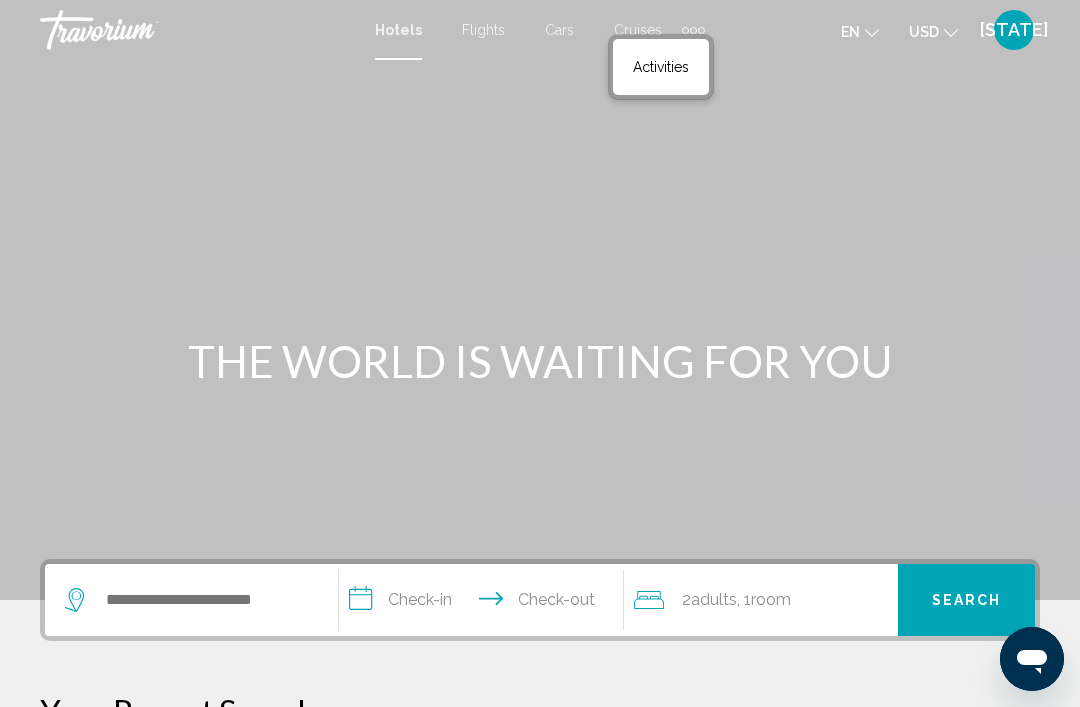 click on "Activities" at bounding box center [661, 67] 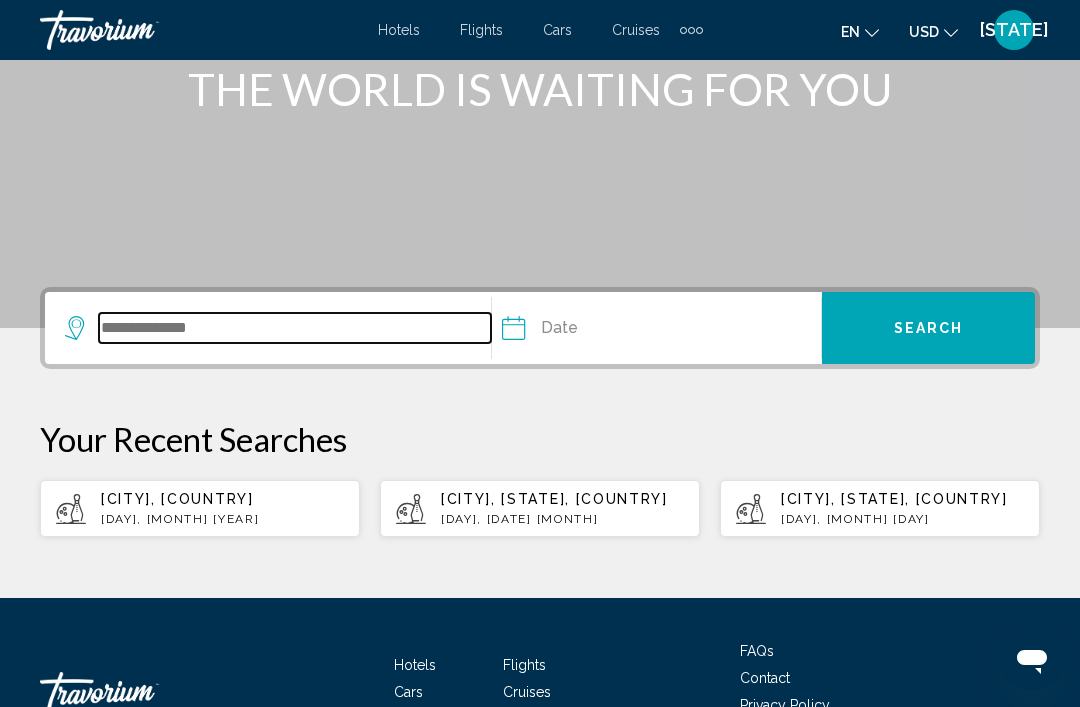 click at bounding box center (295, 328) 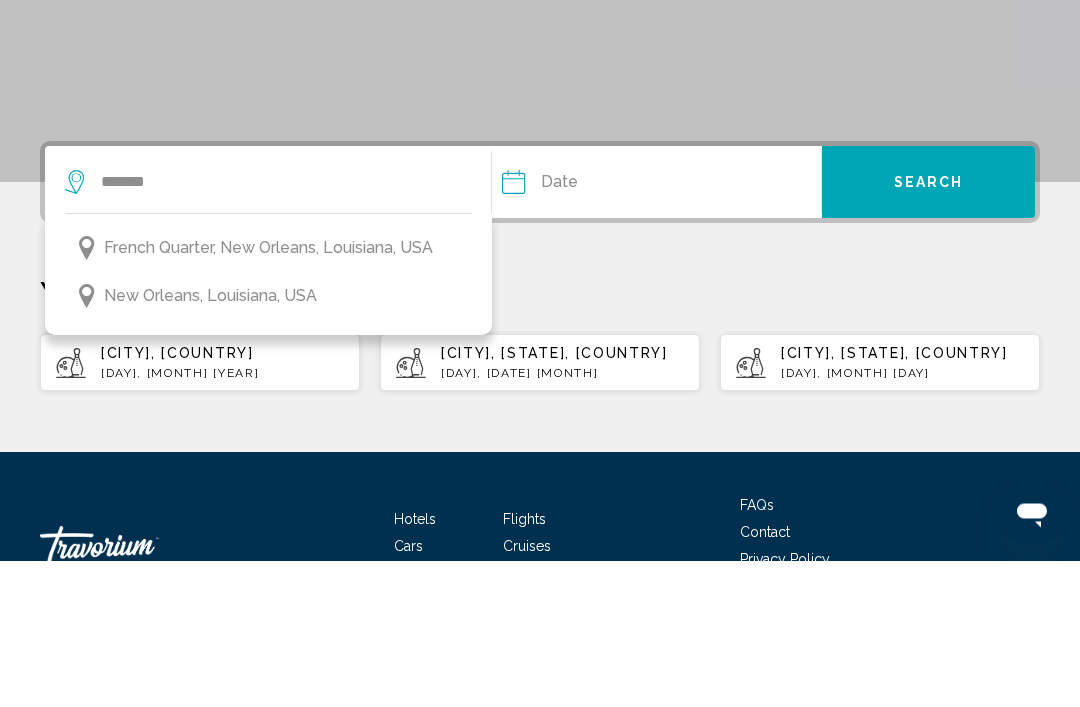 click on "French Quarter, New Orleans, Louisiana, USA" at bounding box center [268, 395] 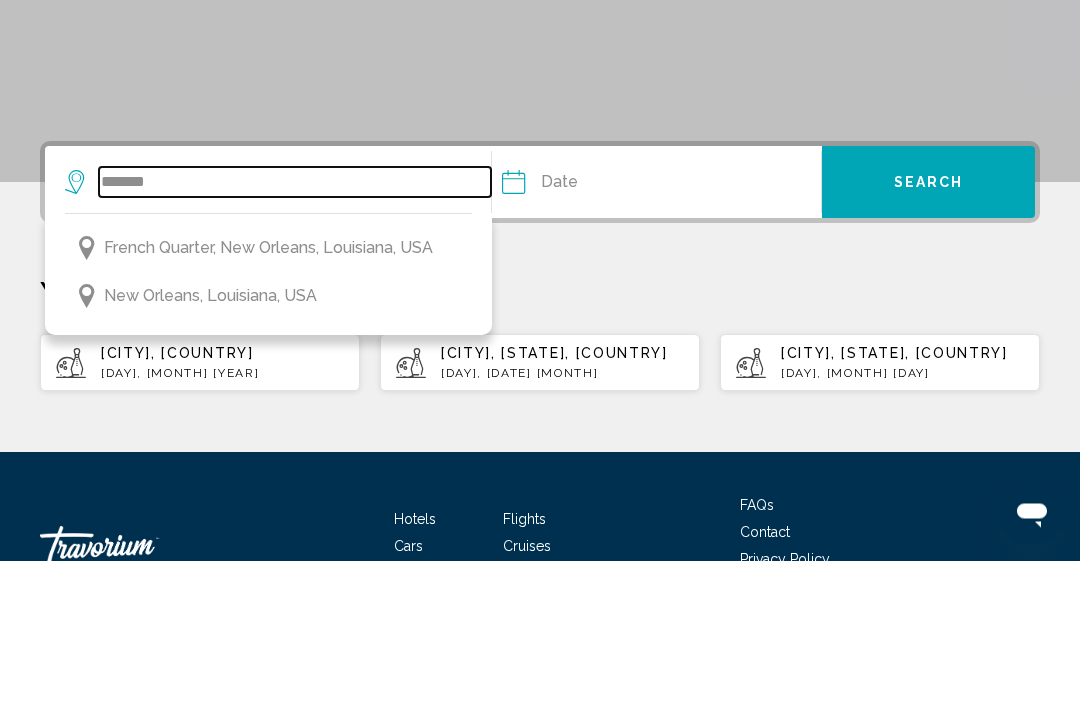 type on "**********" 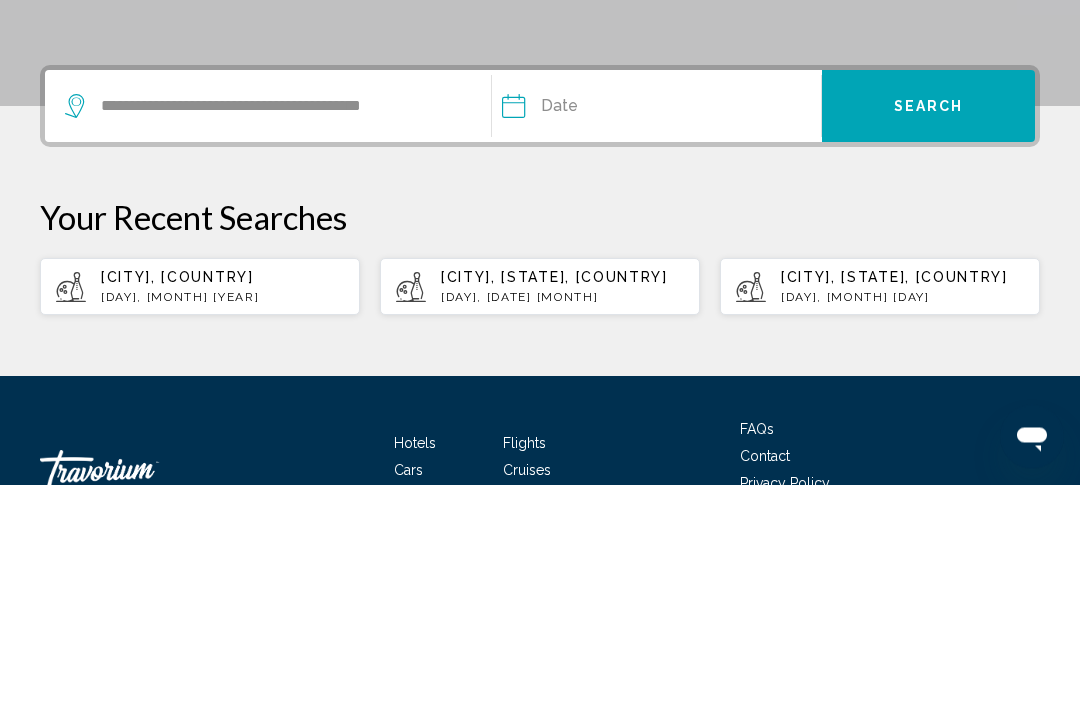click at bounding box center [581, 332] 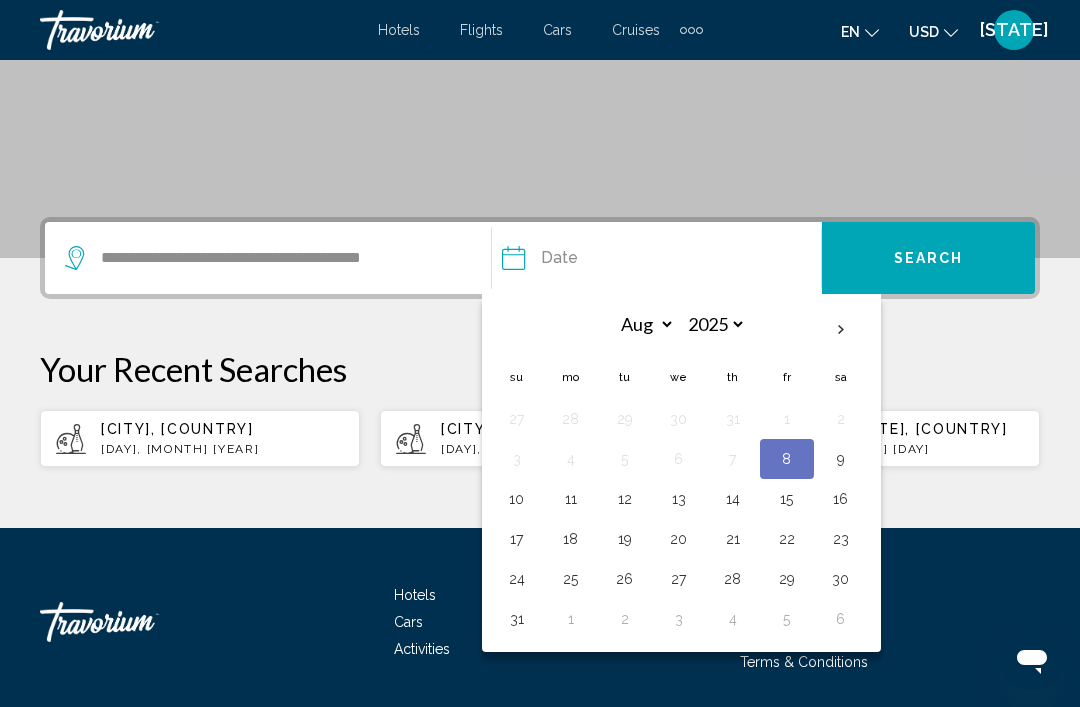 click at bounding box center (841, 330) 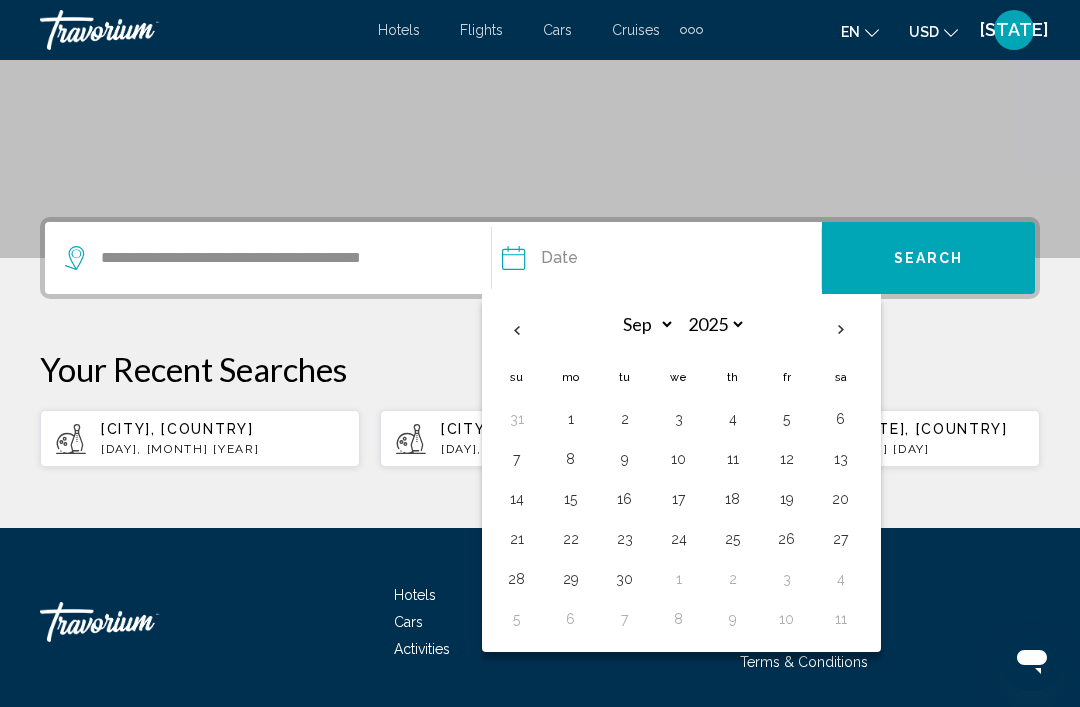 click on "27" at bounding box center (841, 539) 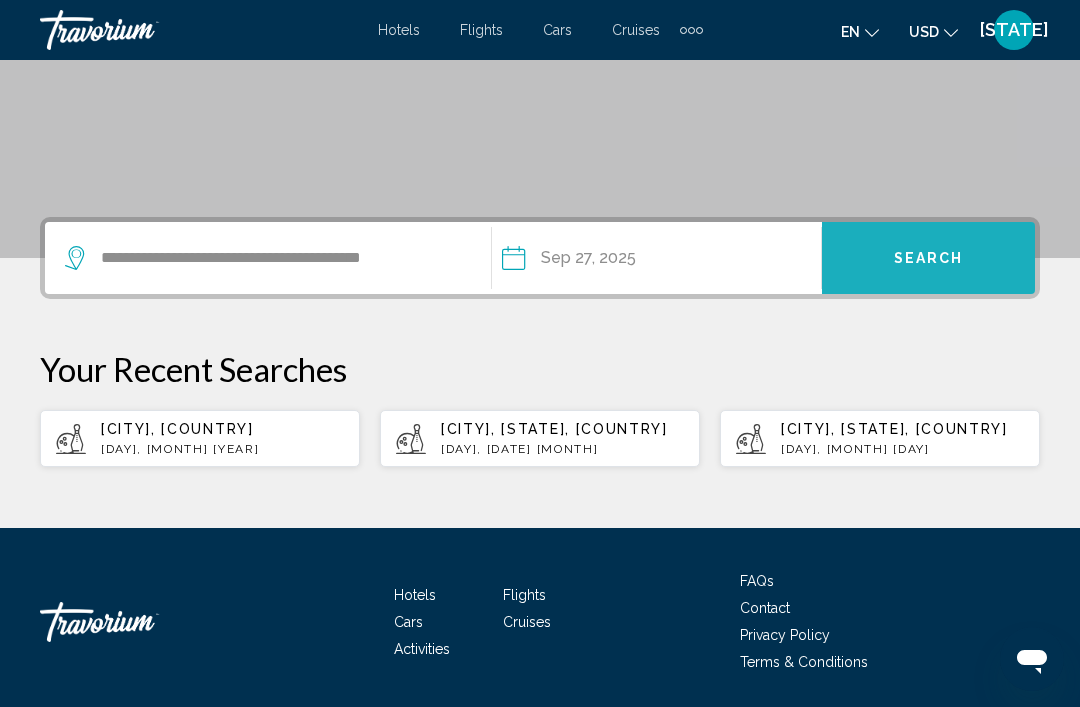 click on "Search" at bounding box center (929, 259) 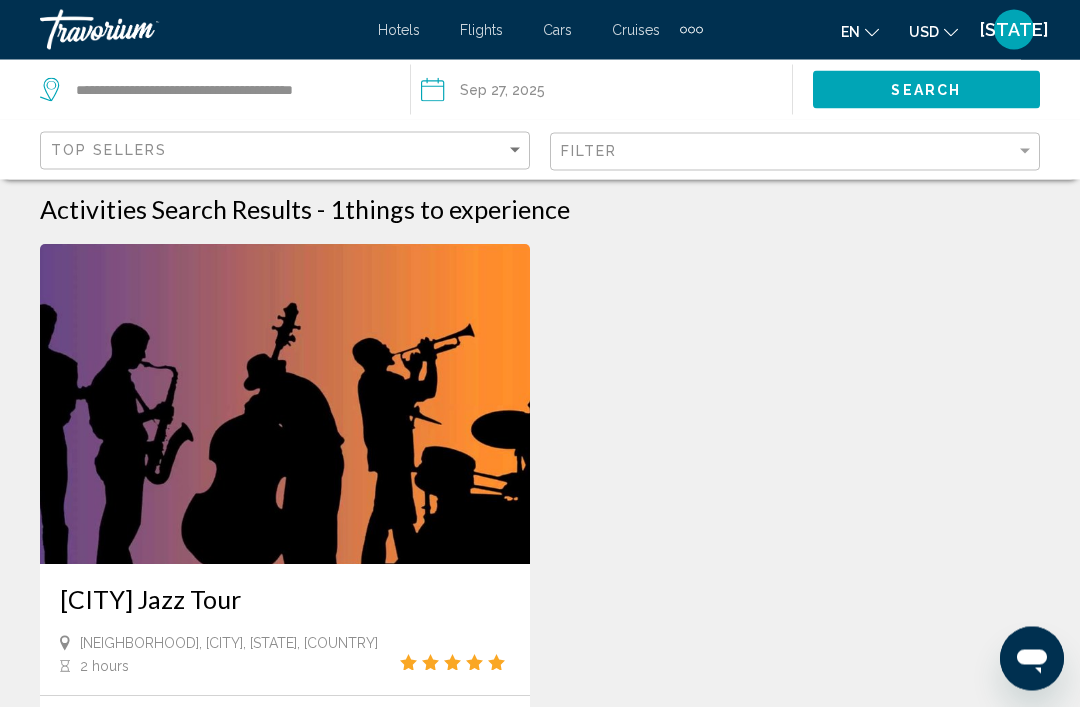 scroll, scrollTop: 0, scrollLeft: 0, axis: both 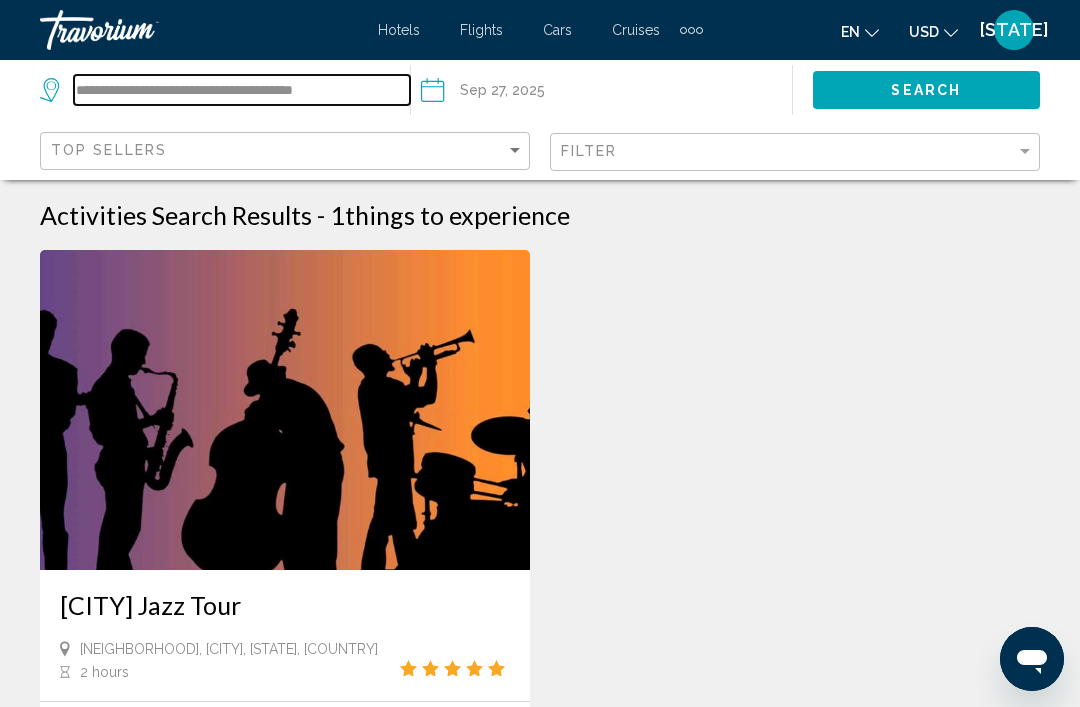 click on "**********" at bounding box center [242, 90] 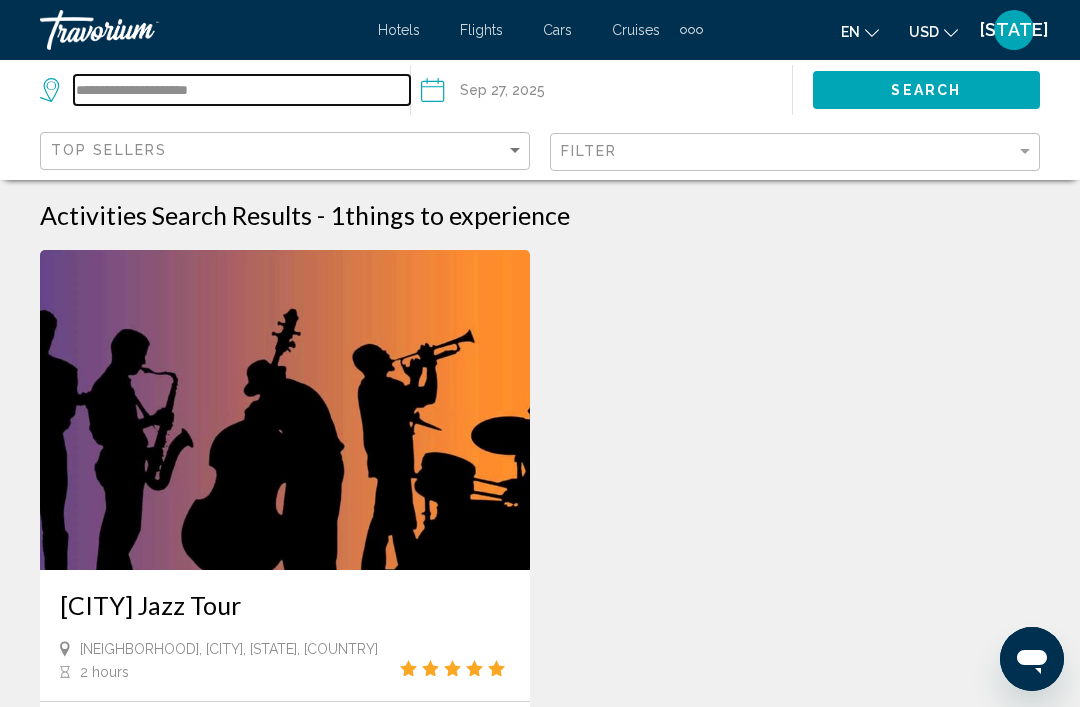 type on "**********" 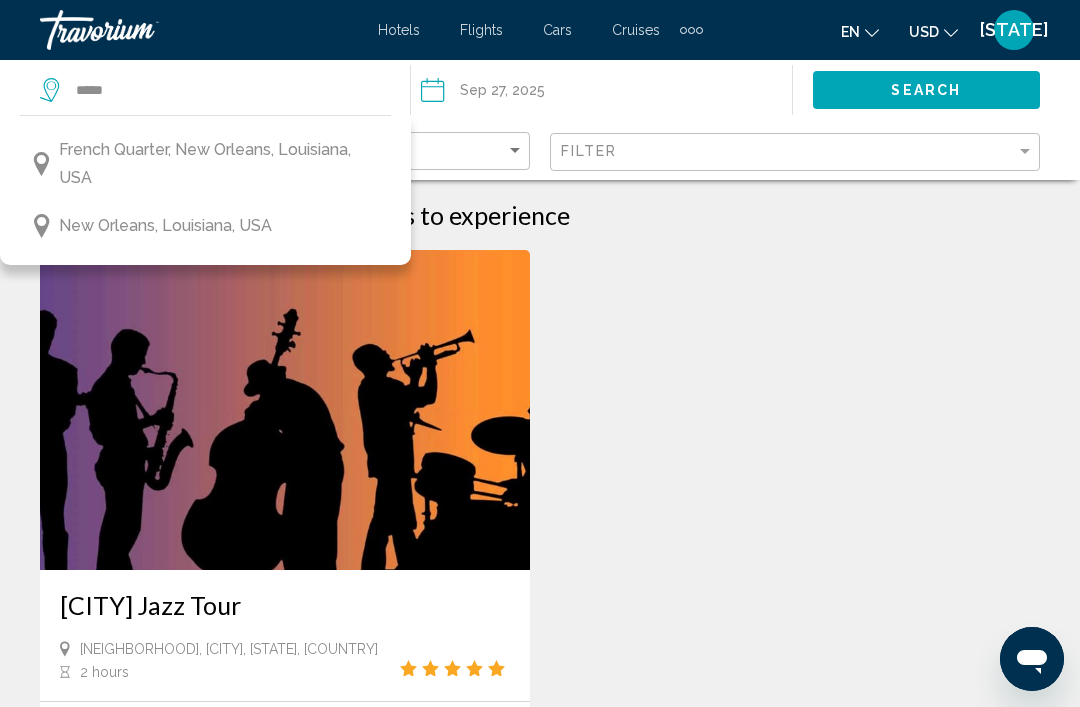 click on "New Orleans, Louisiana, USA" at bounding box center (205, 226) 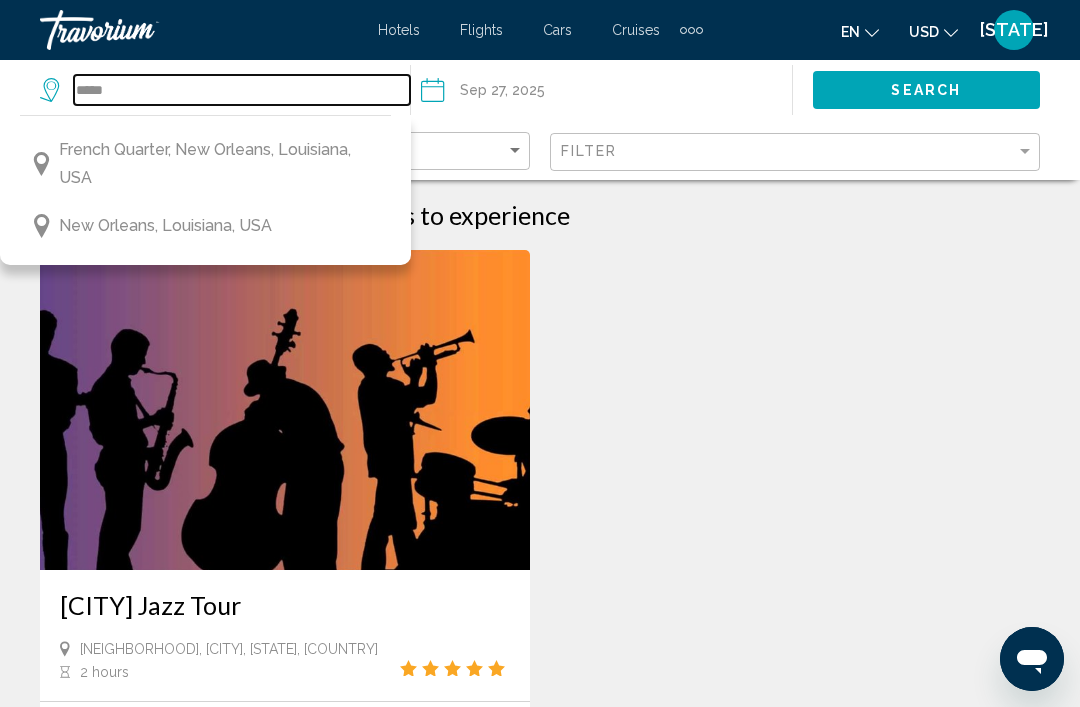 type on "**********" 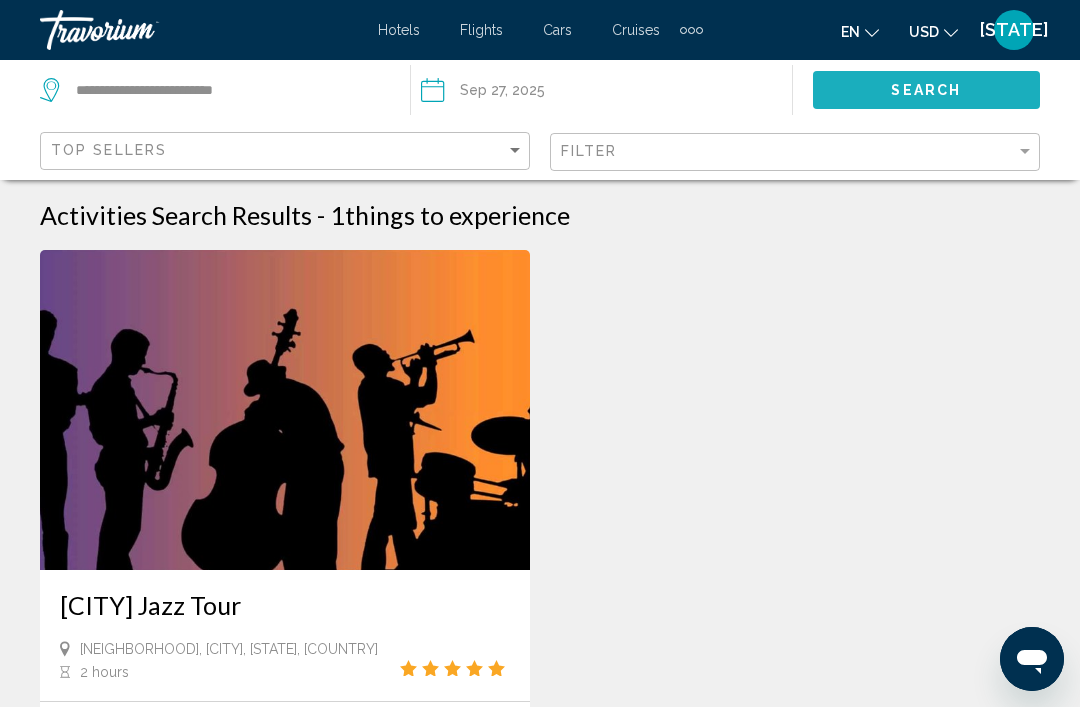 click on "Search" 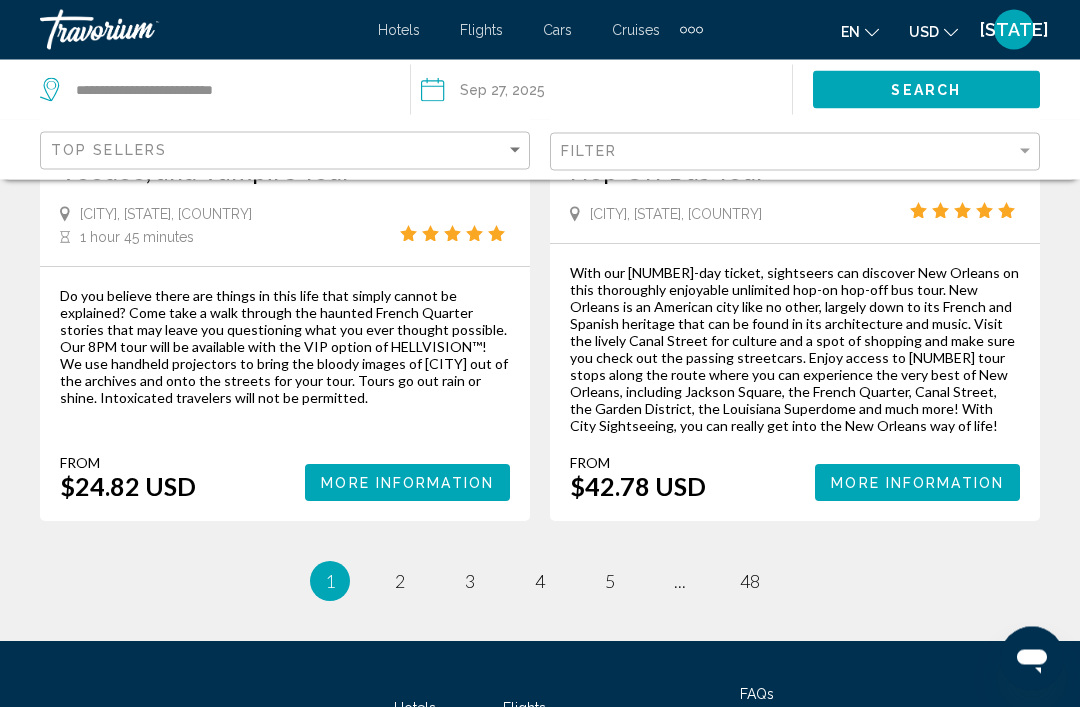 scroll, scrollTop: 4600, scrollLeft: 0, axis: vertical 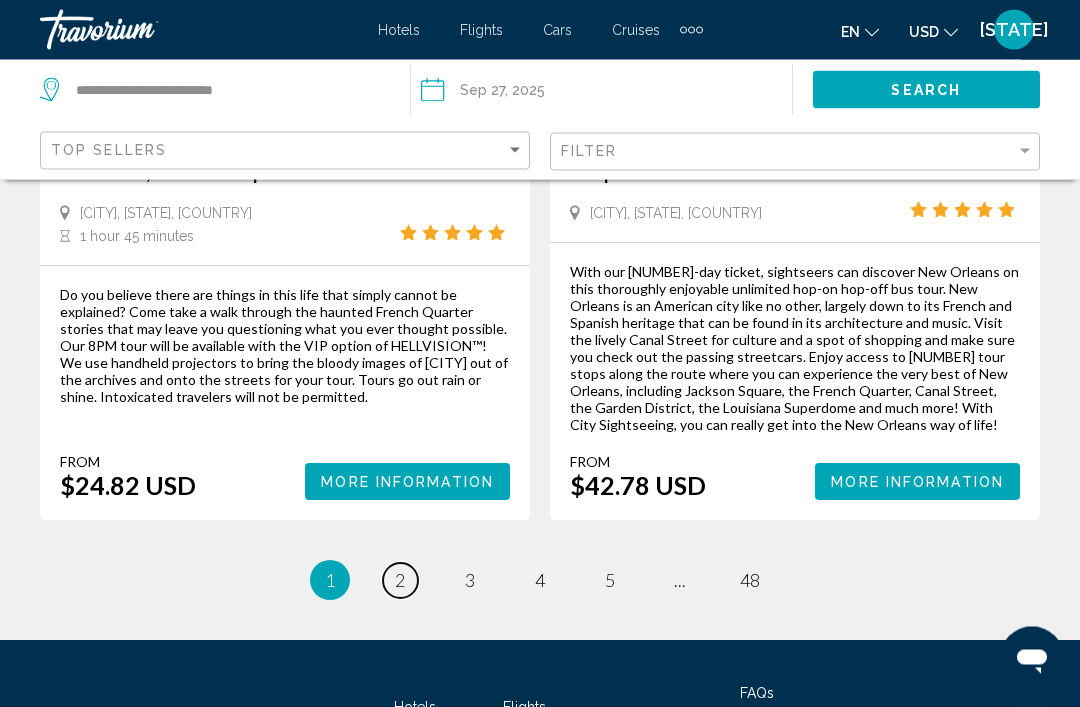 click on "page  2" at bounding box center (400, 581) 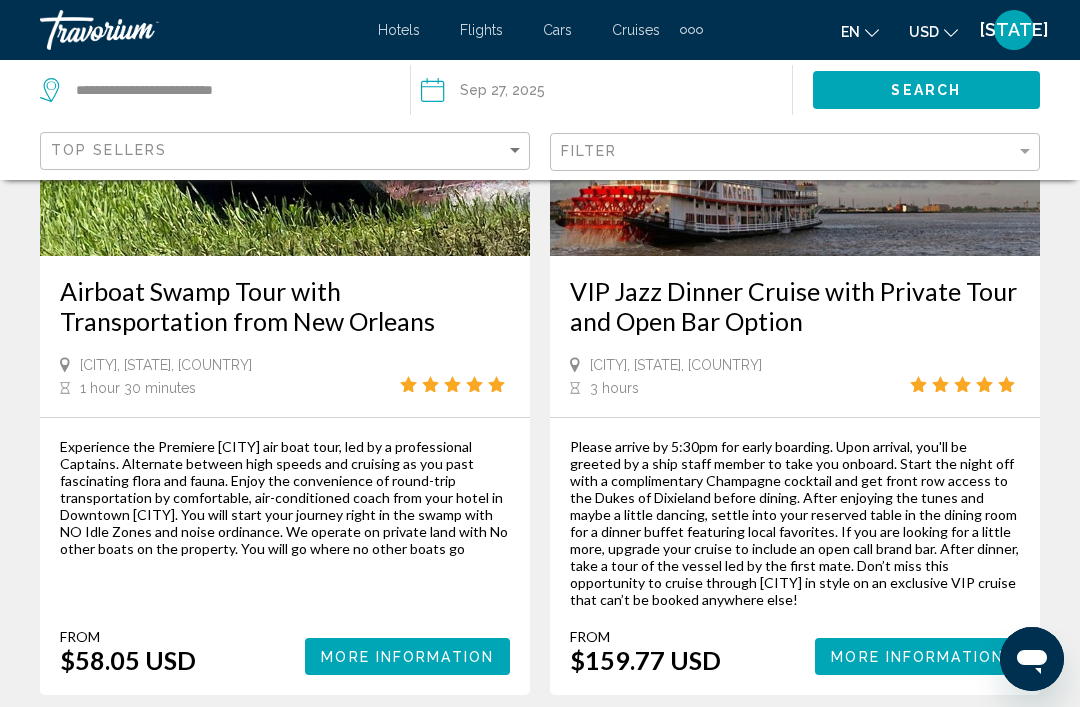 scroll, scrollTop: 4331, scrollLeft: 0, axis: vertical 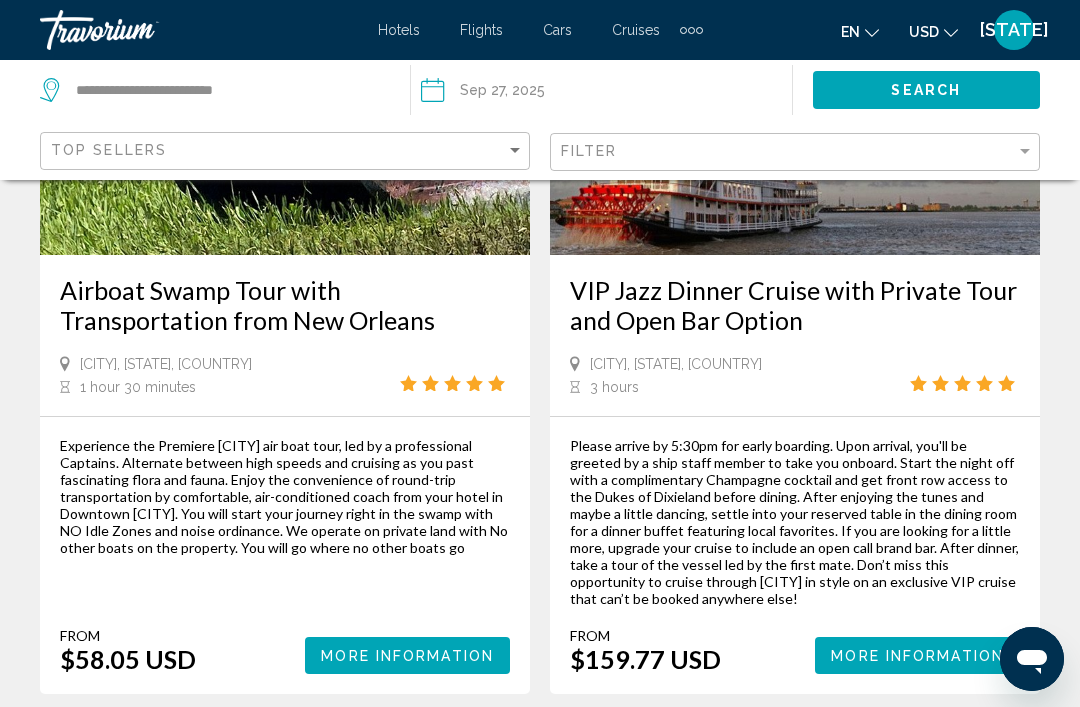 click on "page  3" at bounding box center [470, 754] 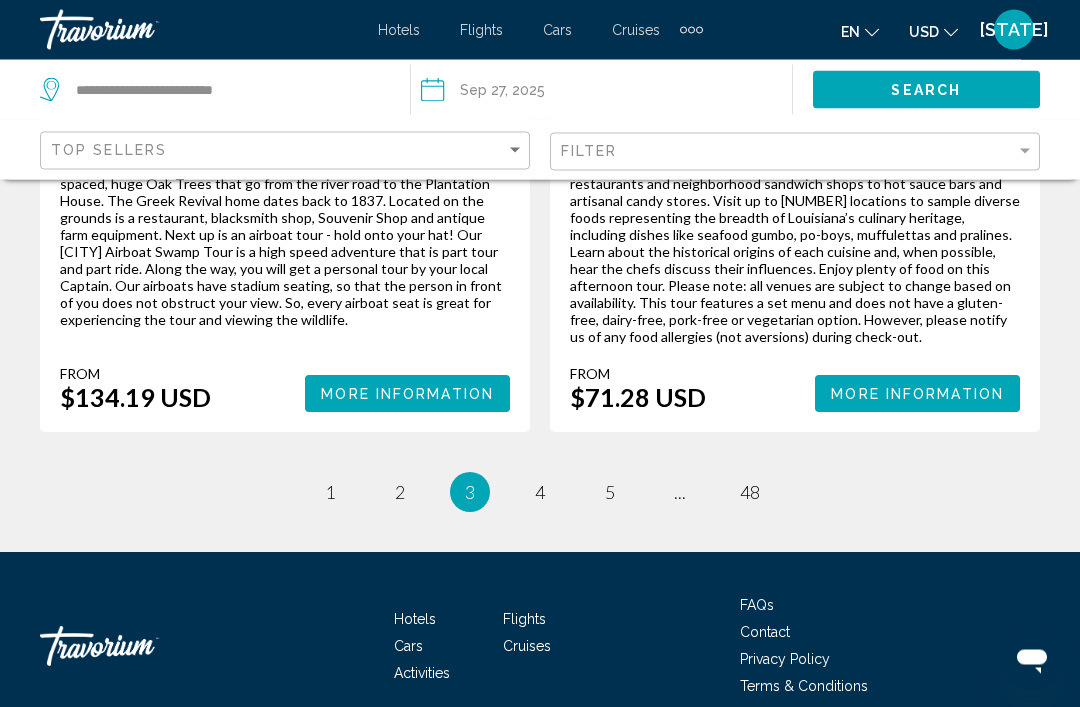 scroll, scrollTop: 4678, scrollLeft: 0, axis: vertical 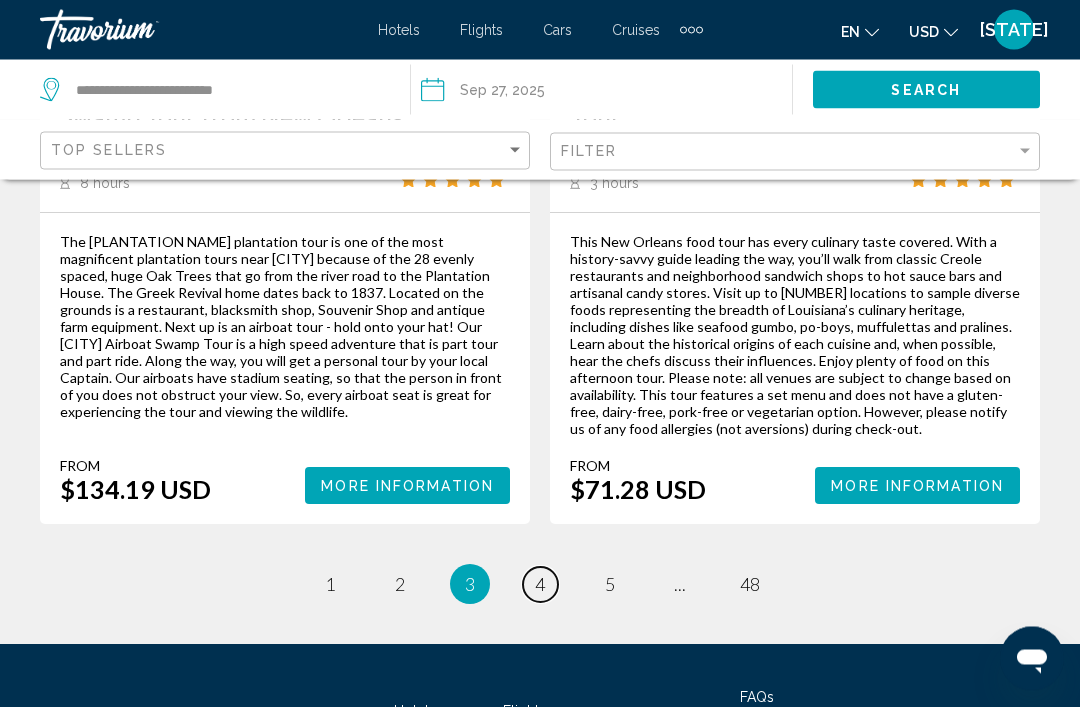 click on "page  4" at bounding box center [540, 585] 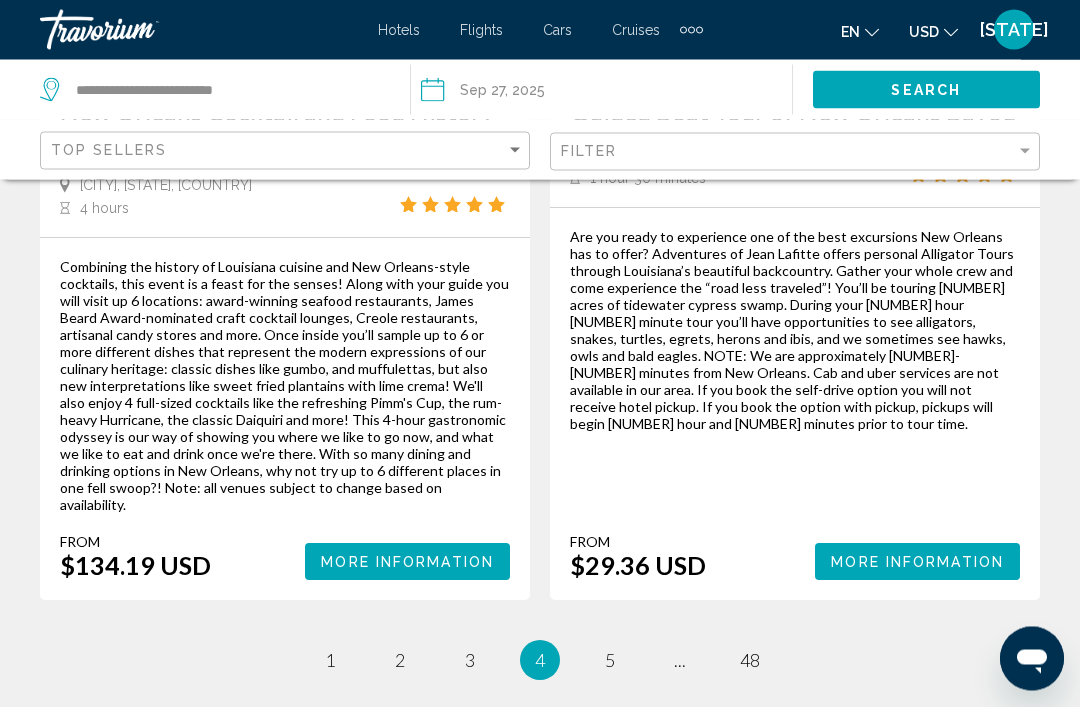 scroll, scrollTop: 4421, scrollLeft: 0, axis: vertical 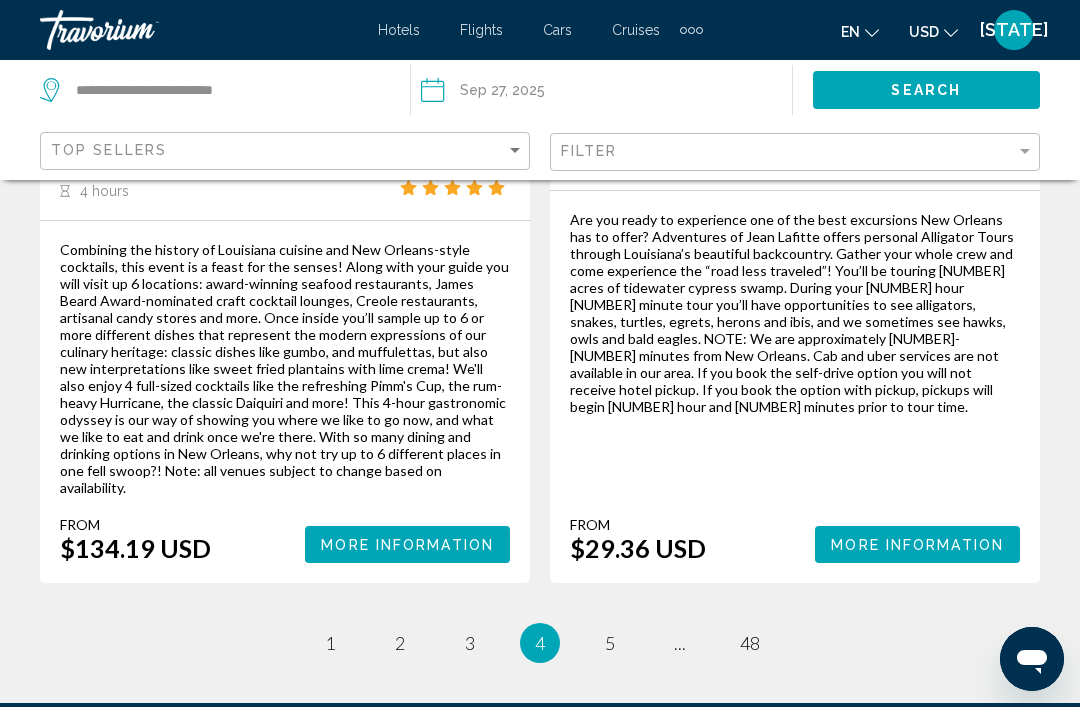 click on "[CITY] City Tour: Cemetery, French Quarter, Garden District
[CITY], [STATE], [COUNTRY]
[TIME]
Spend an unforgettable [TIME] on our comfortable air conditioned Mini-bus and get an overview of [CITY]. Experience the history and culture of the Creoles with your licensed tour guide. No trip to [CITY] would be complete without seeing the highlights of our city and the some of the areas affected by Katrina’s flood waters. From [PRICE] More Information Oak Alley Plantation Tour with Transportation from [CITY]
[CITY], [STATE], [COUNTRY]
[TIME]
From [PRICE] More Information Freaky Tiki Boat Bayou Tour: Near [CITY] with Bathrooms" at bounding box center [540, -1774] 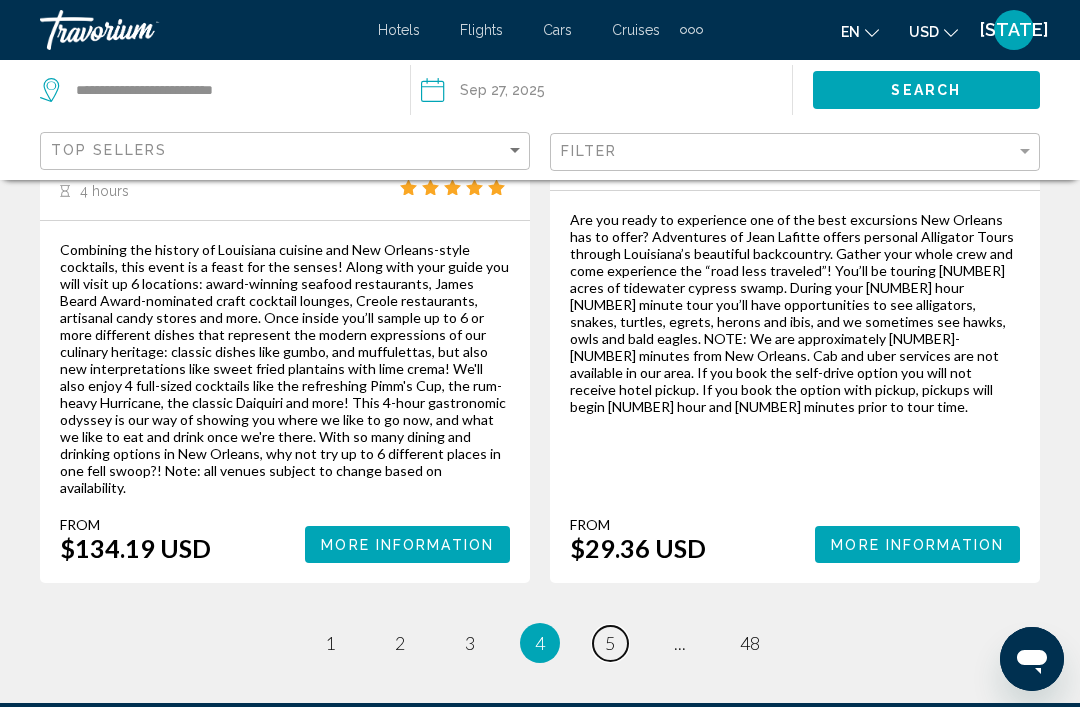 click on "page  5" at bounding box center (610, 643) 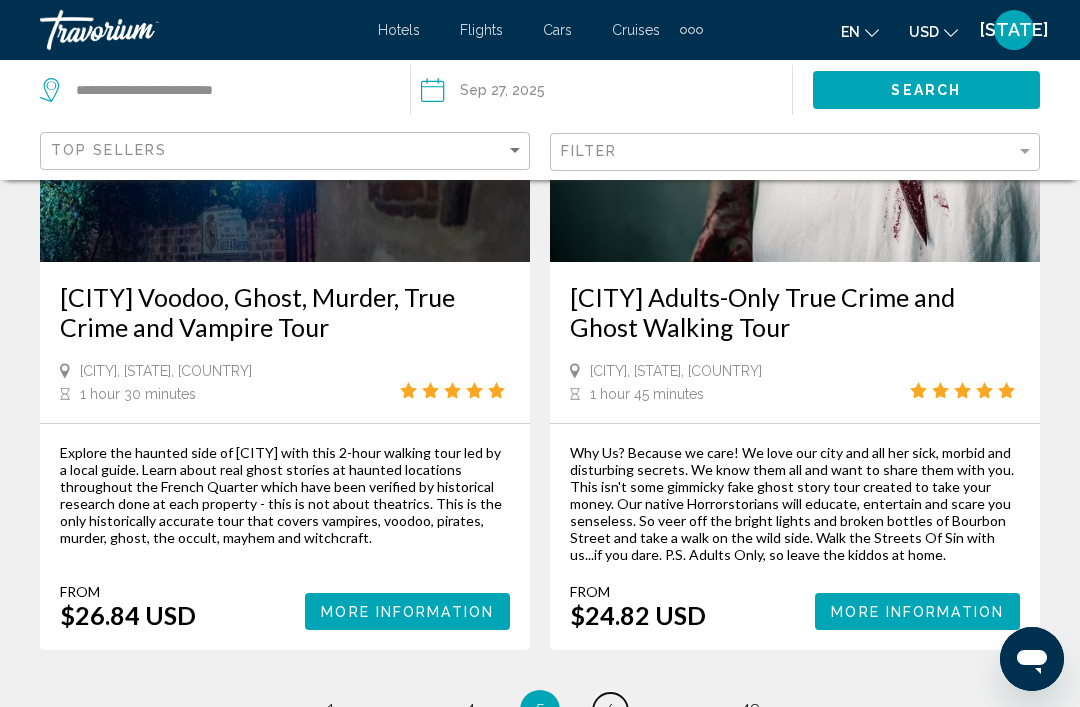 scroll, scrollTop: 4415, scrollLeft: 0, axis: vertical 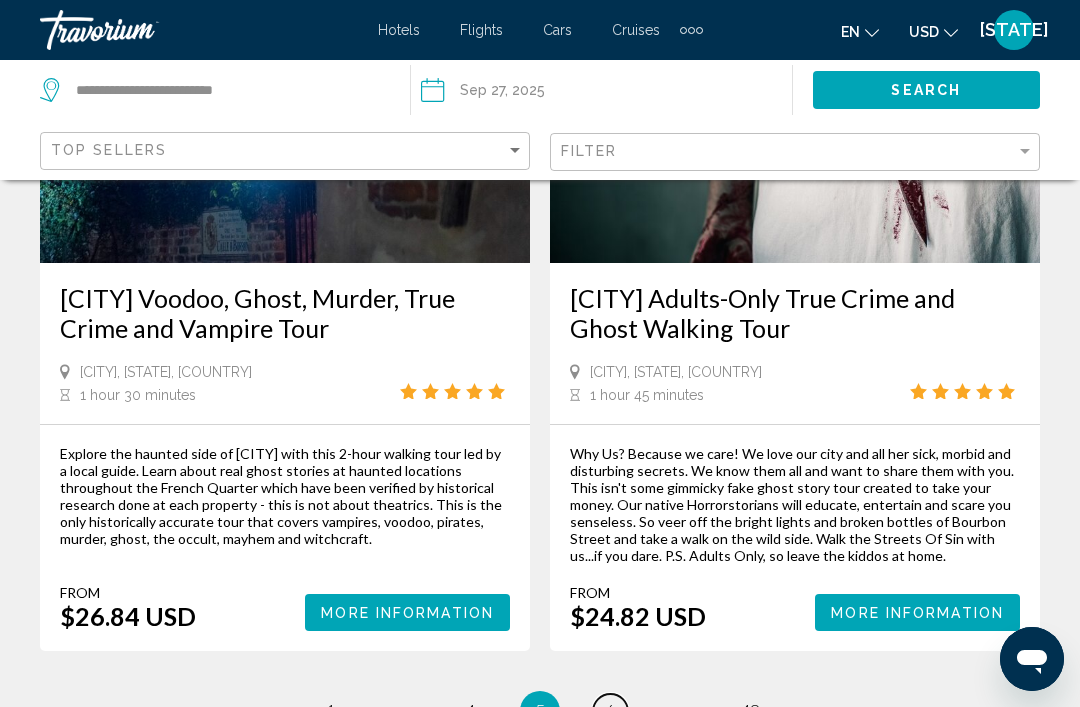 click on "6" at bounding box center [610, 711] 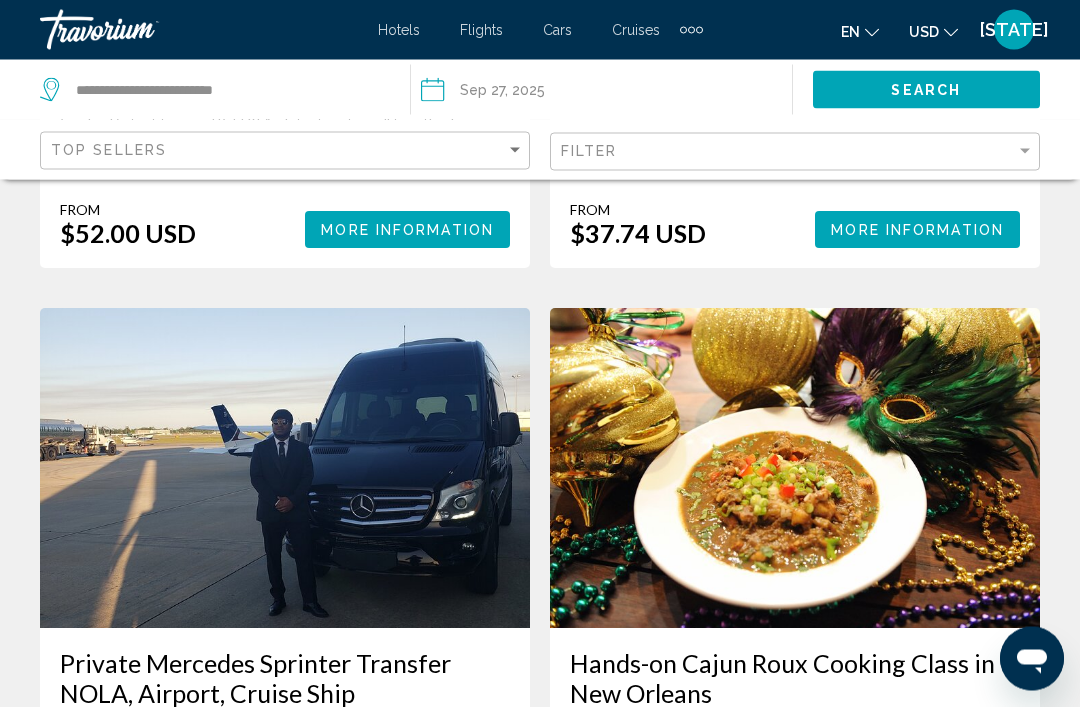 scroll, scrollTop: 1503, scrollLeft: 0, axis: vertical 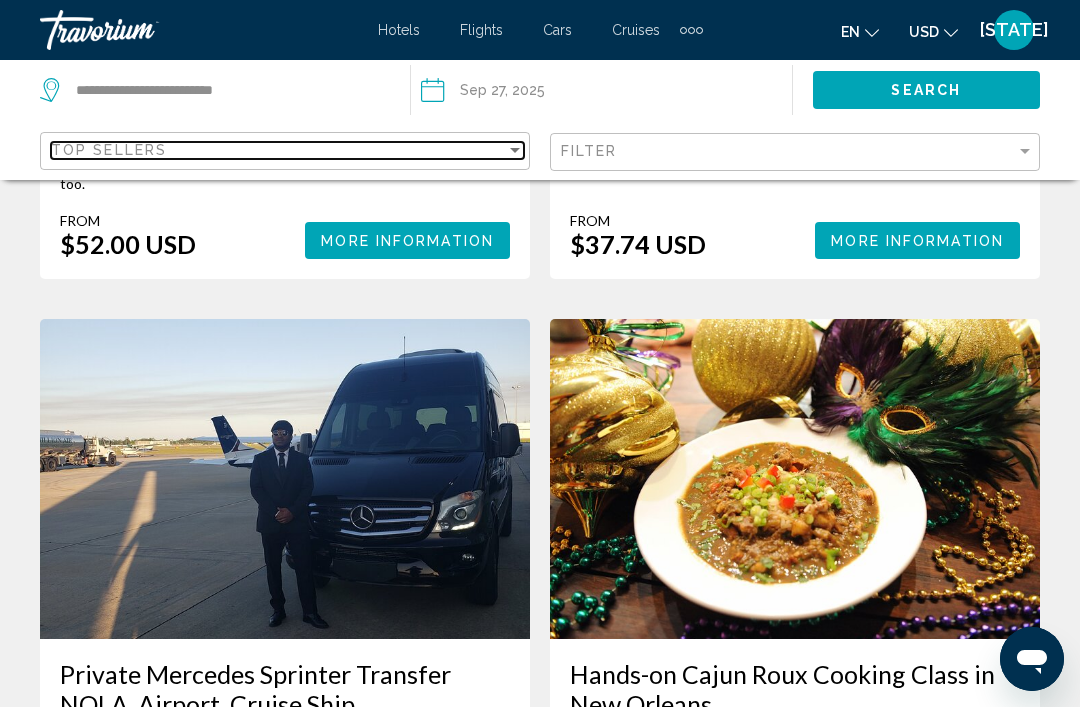 click on "Top Sellers" at bounding box center [278, 150] 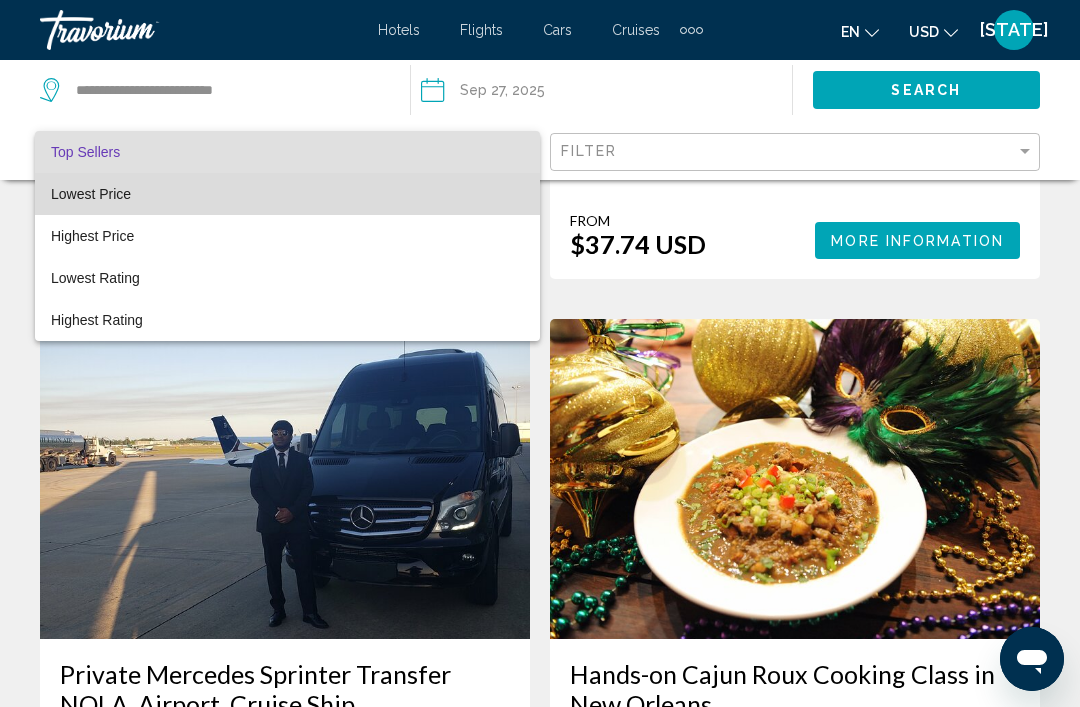 click on "Lowest Price" at bounding box center (91, 194) 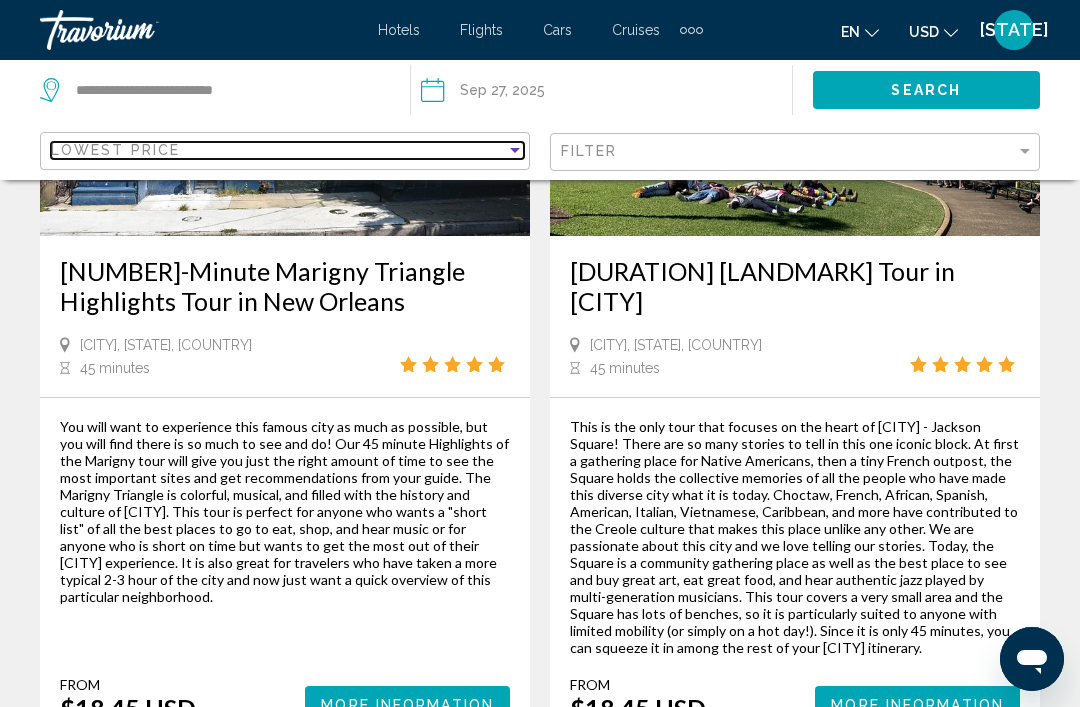 scroll, scrollTop: 4637, scrollLeft: 0, axis: vertical 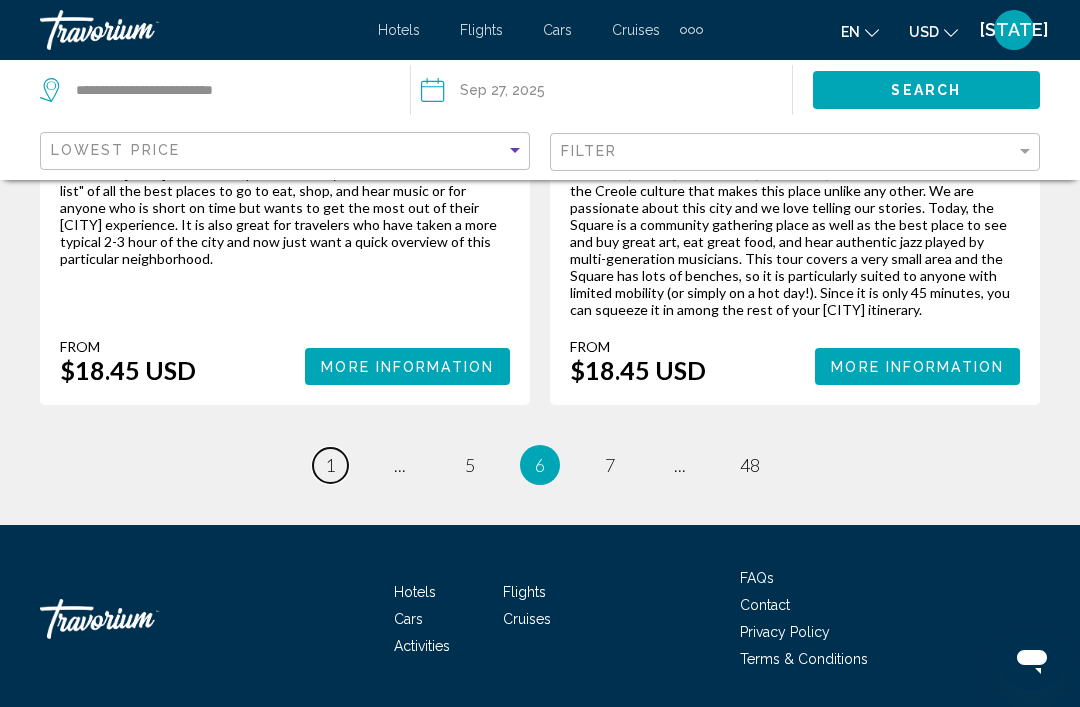 click on "1" at bounding box center [330, 465] 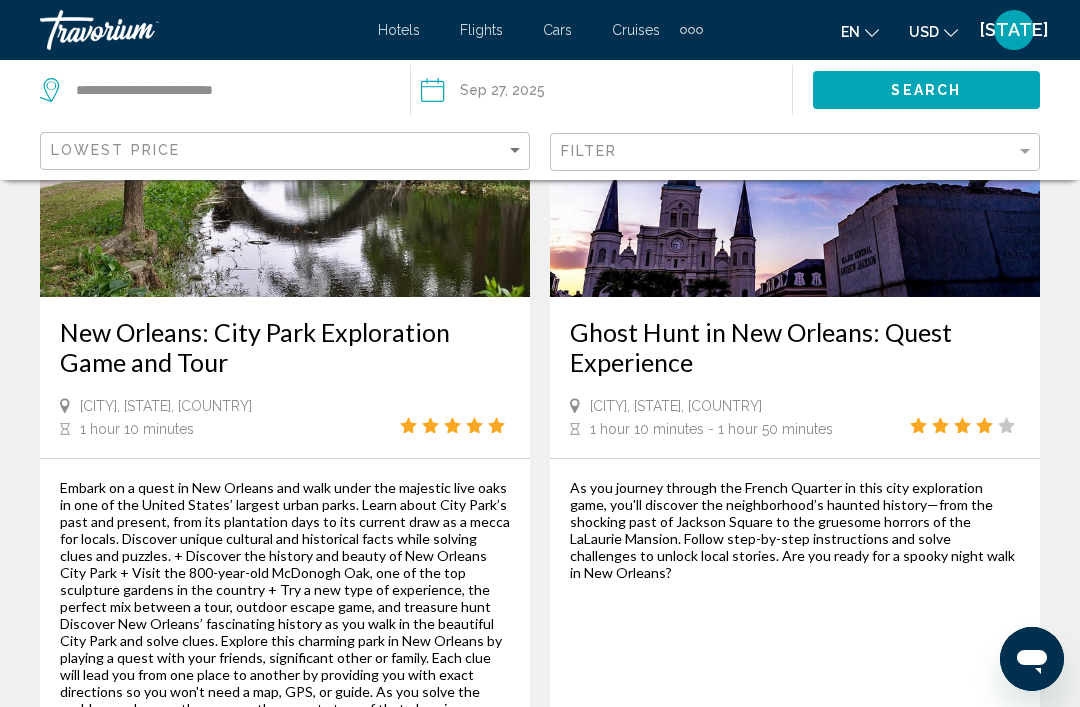 scroll, scrollTop: 2818, scrollLeft: 0, axis: vertical 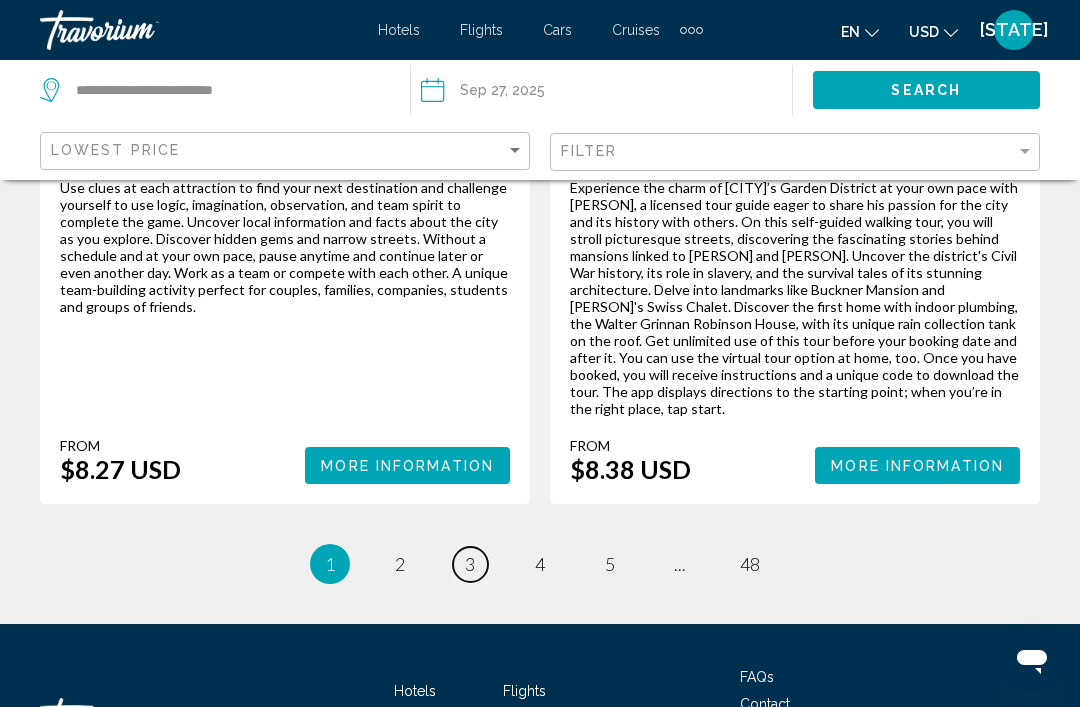 click on "page  3" at bounding box center (470, 564) 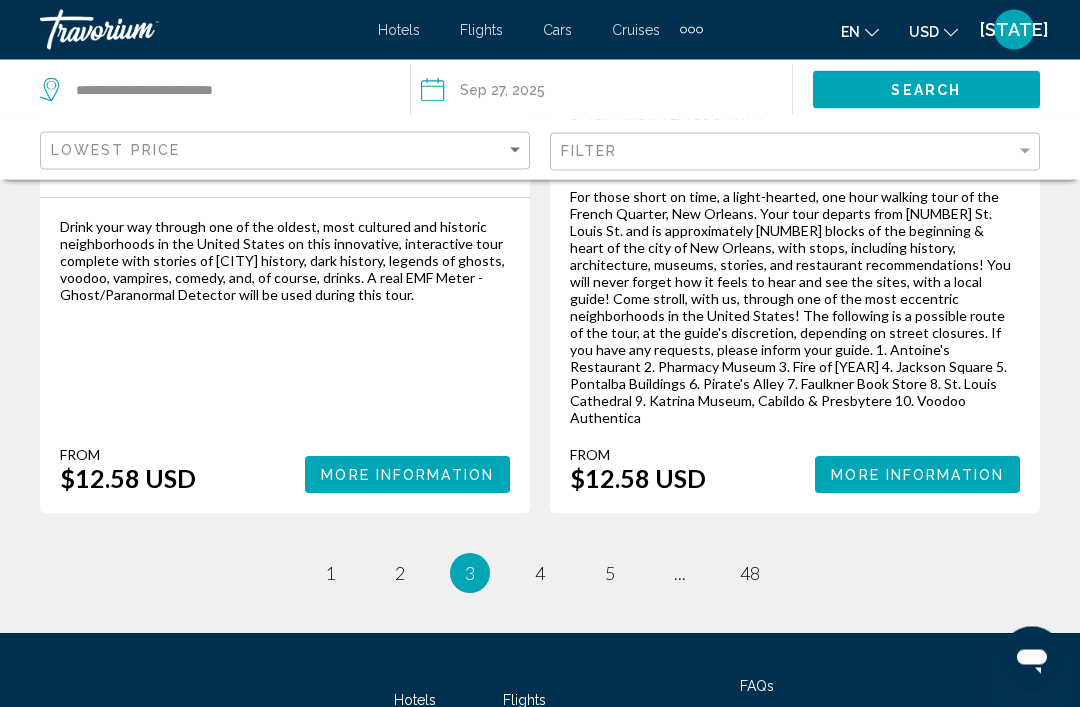scroll, scrollTop: 4709, scrollLeft: 0, axis: vertical 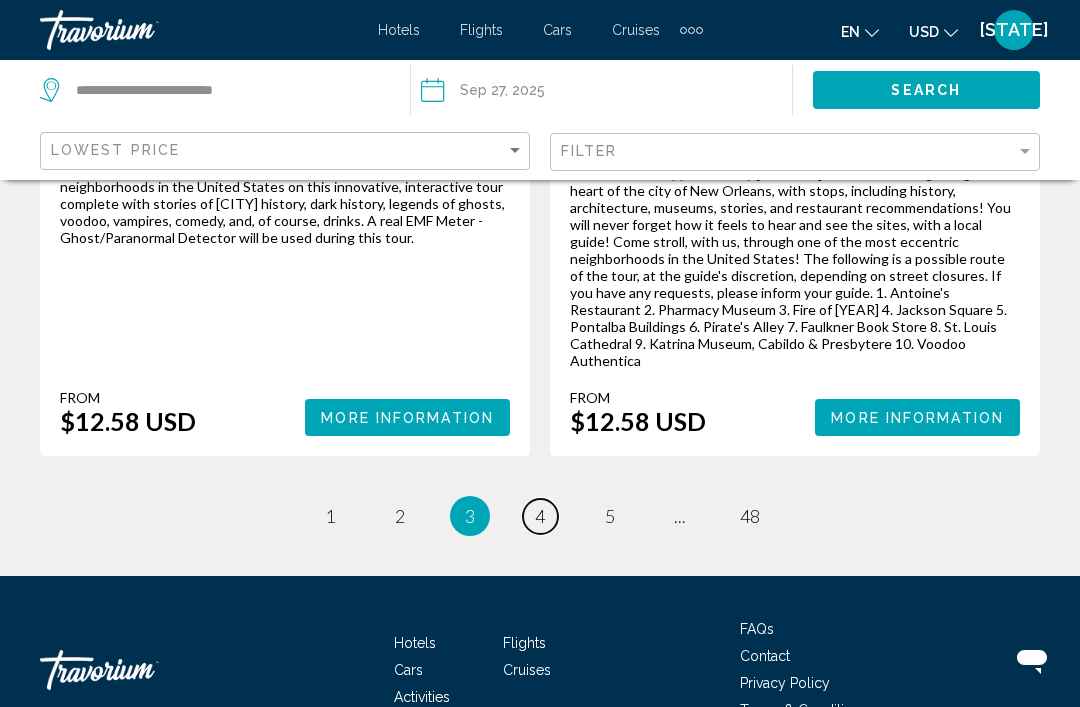 click on "4" at bounding box center (540, 516) 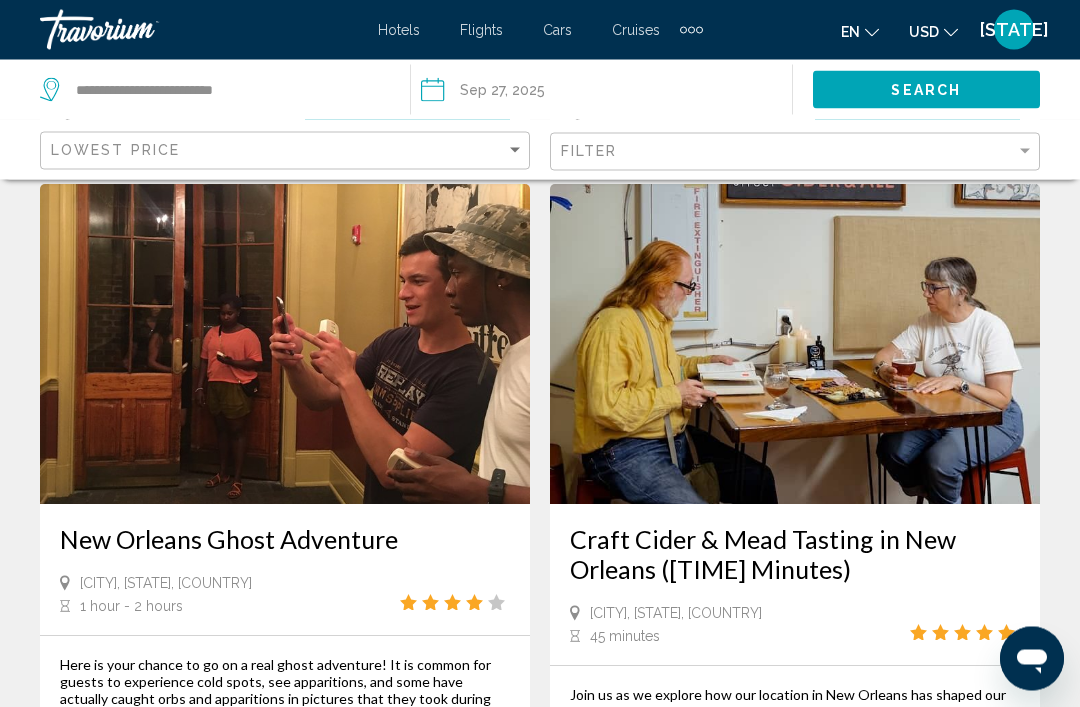 scroll, scrollTop: 4248, scrollLeft: 0, axis: vertical 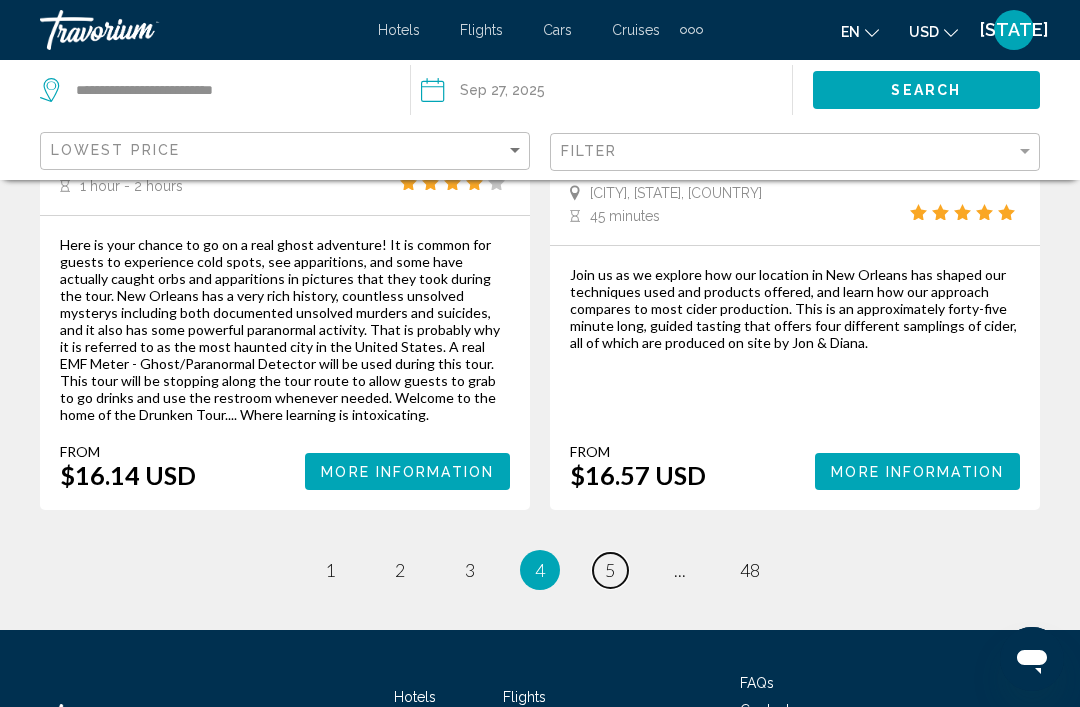 click on "5" at bounding box center [610, 570] 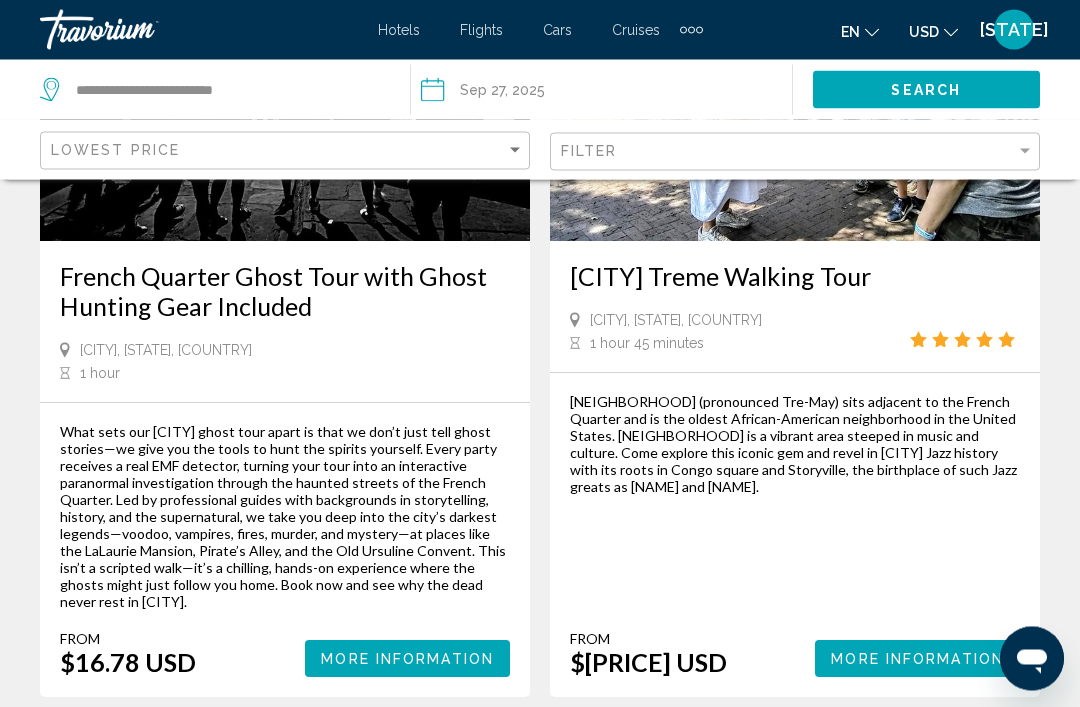 scroll, scrollTop: 2913, scrollLeft: 0, axis: vertical 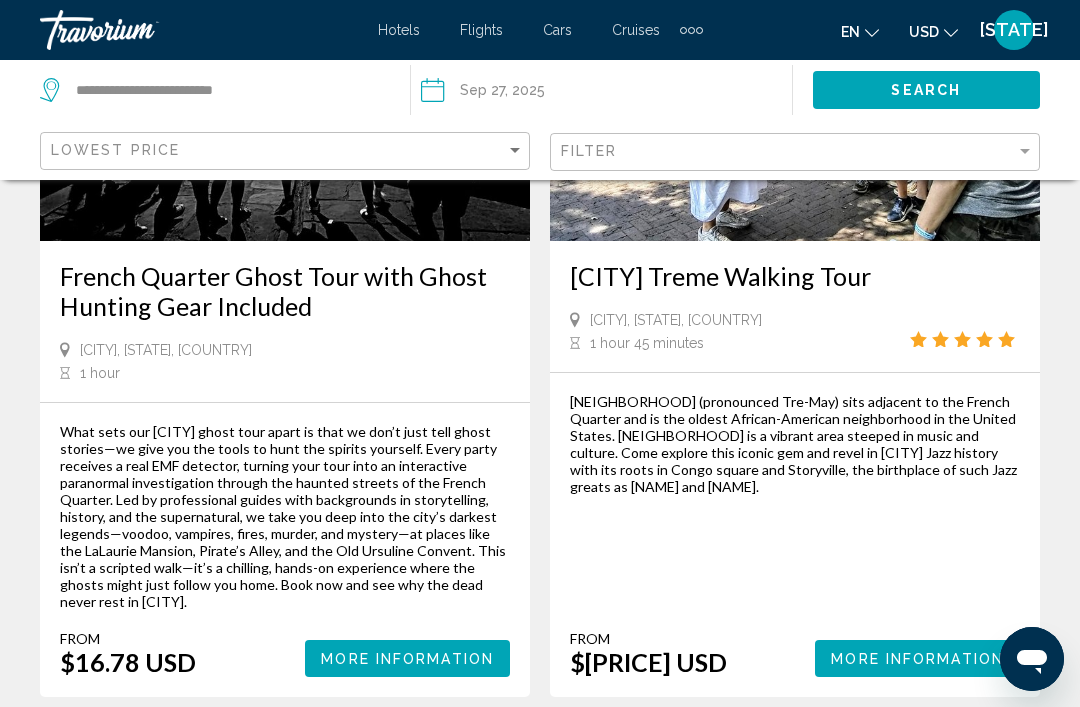 click on "More Information" at bounding box center (407, 659) 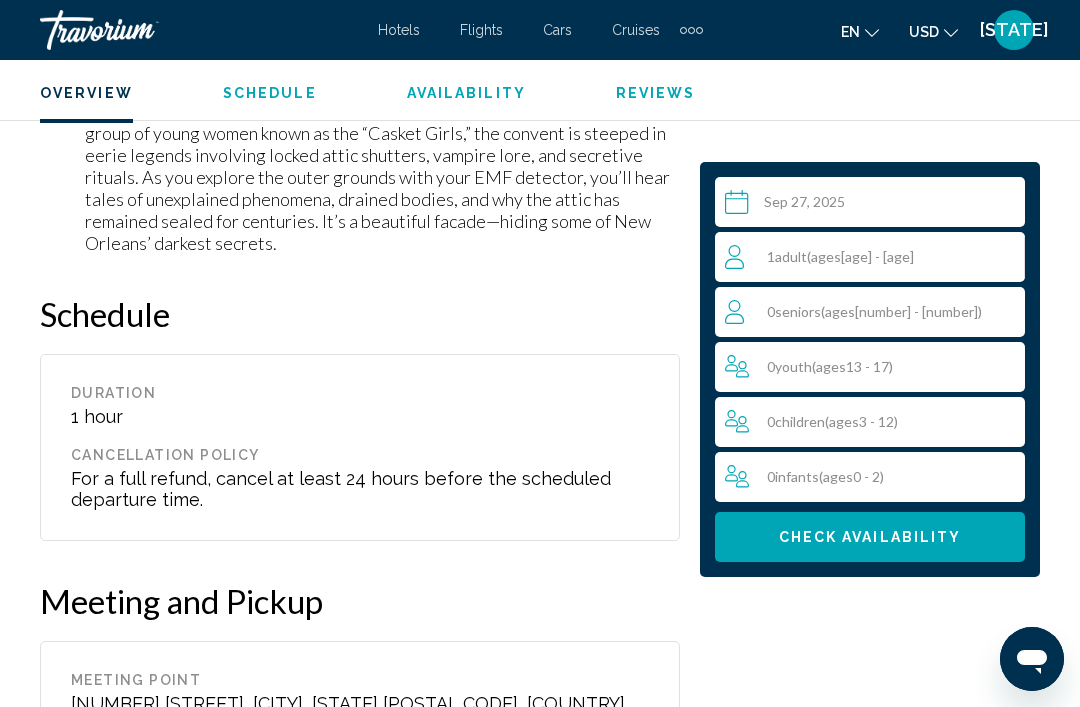 scroll, scrollTop: 3768, scrollLeft: 0, axis: vertical 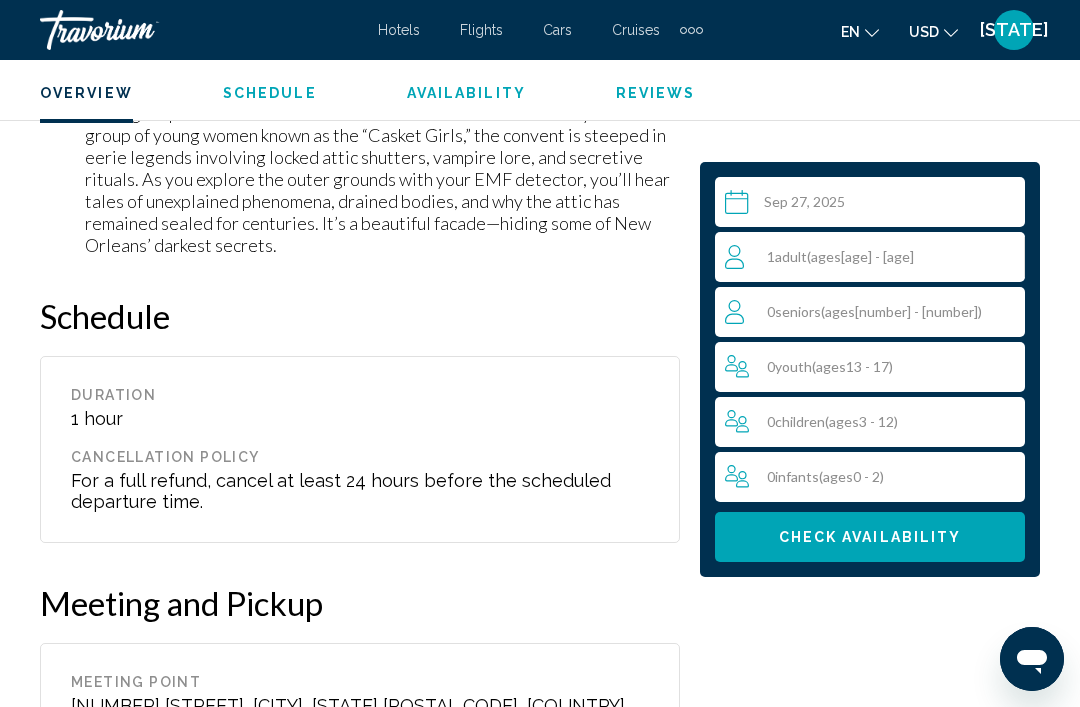click on "0 Youth  ( ages  13 - 17)" at bounding box center [875, 367] 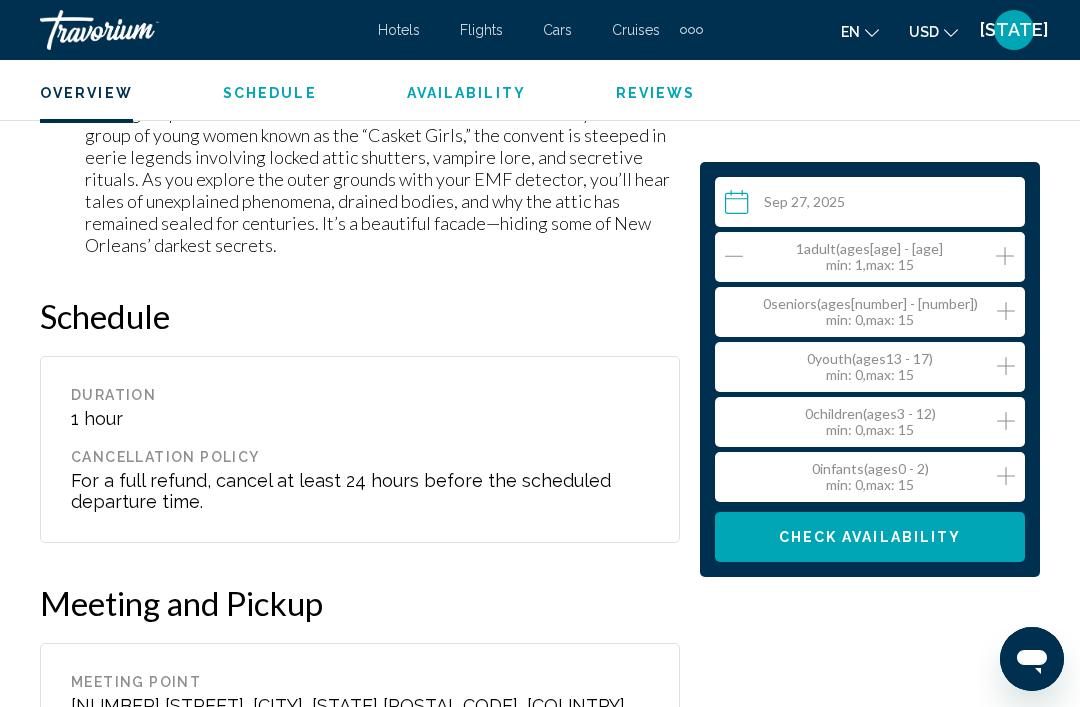 click 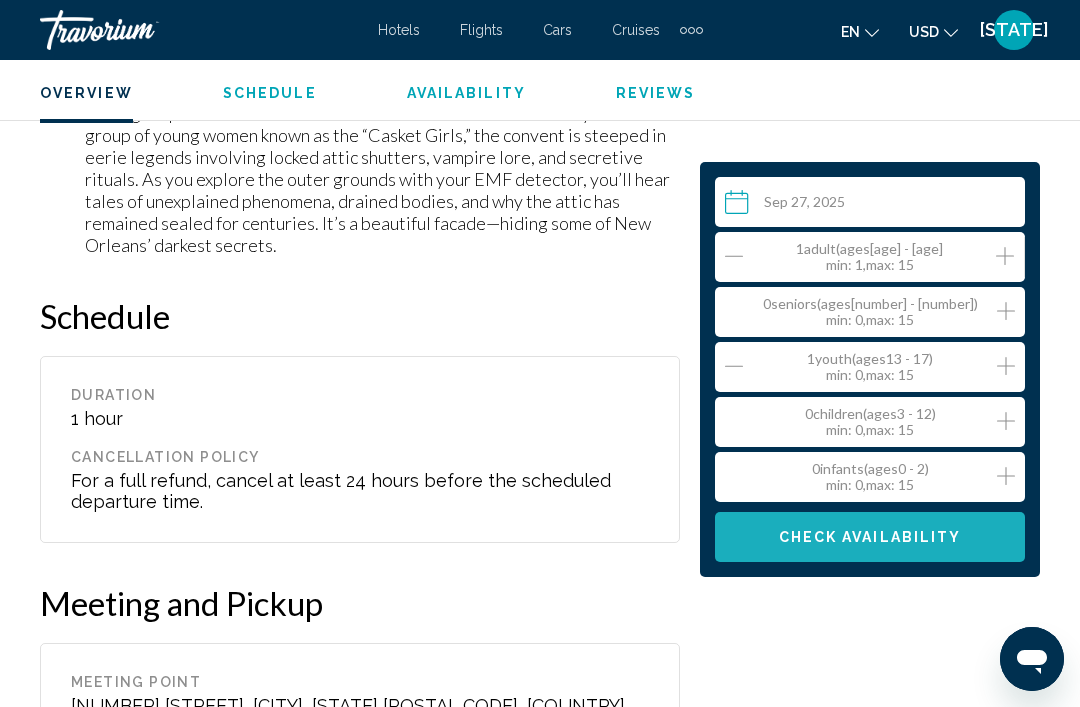 click on "Check Availability" at bounding box center (870, 538) 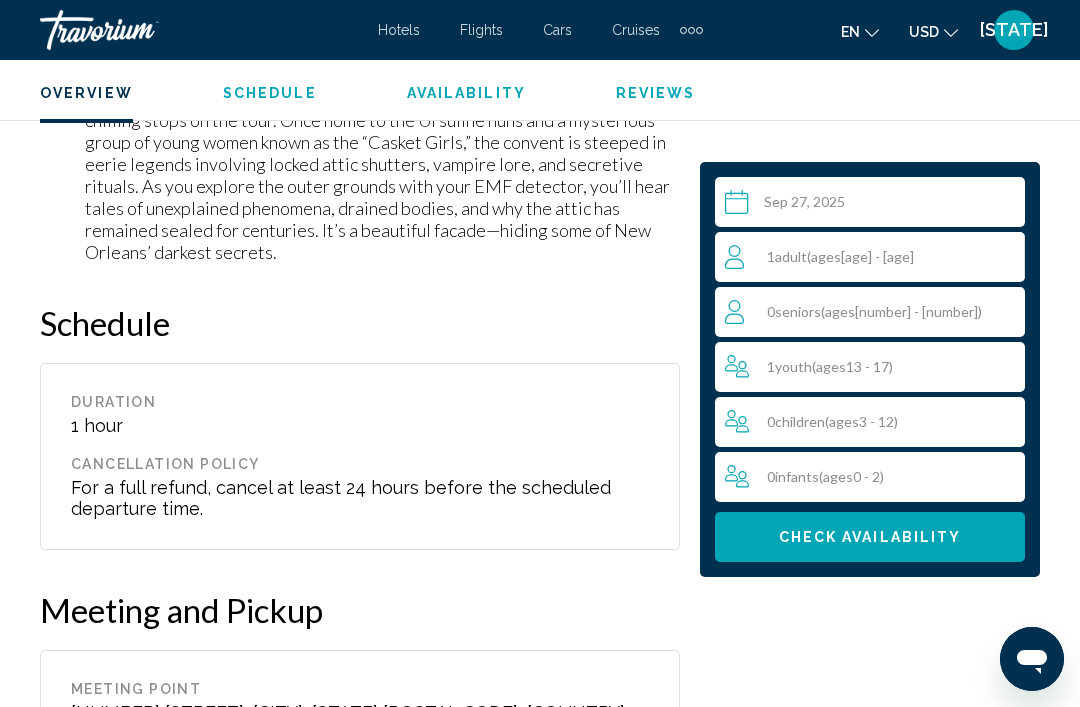 scroll, scrollTop: 3759, scrollLeft: 0, axis: vertical 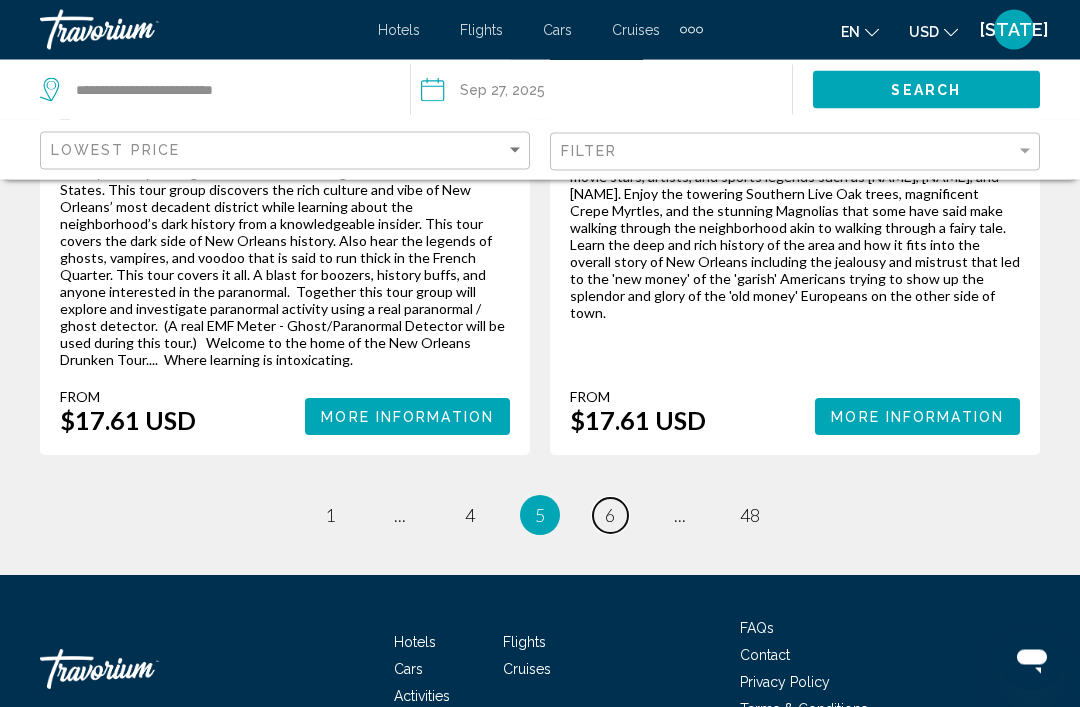 click on "page  6" at bounding box center [610, 516] 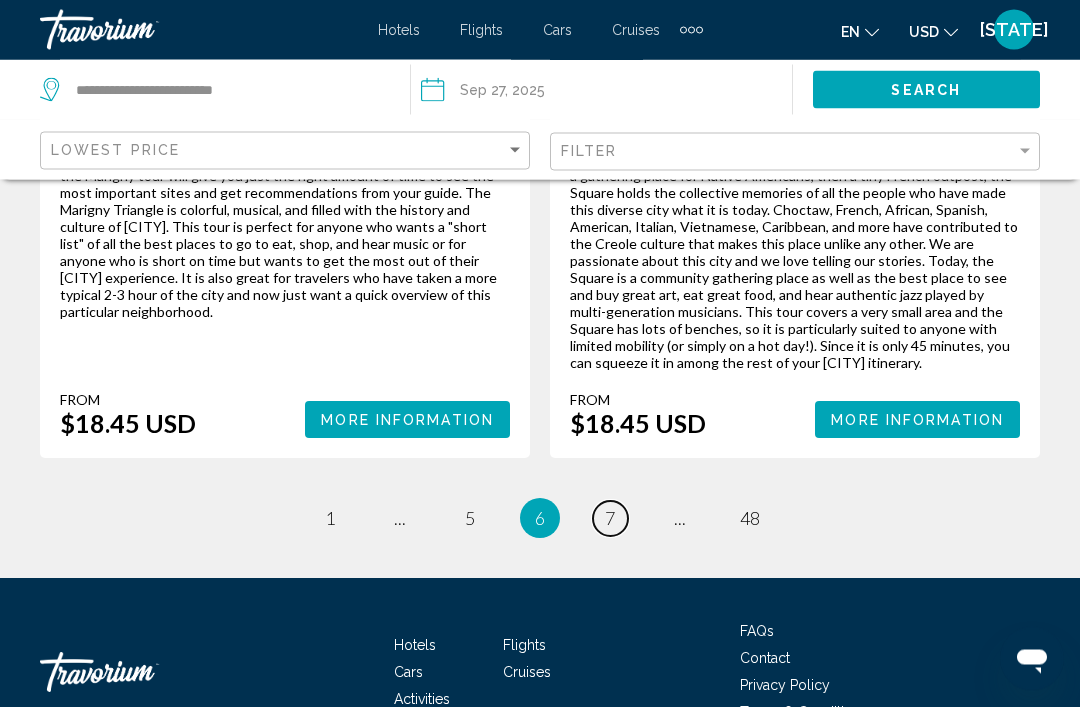 scroll, scrollTop: 4637, scrollLeft: 0, axis: vertical 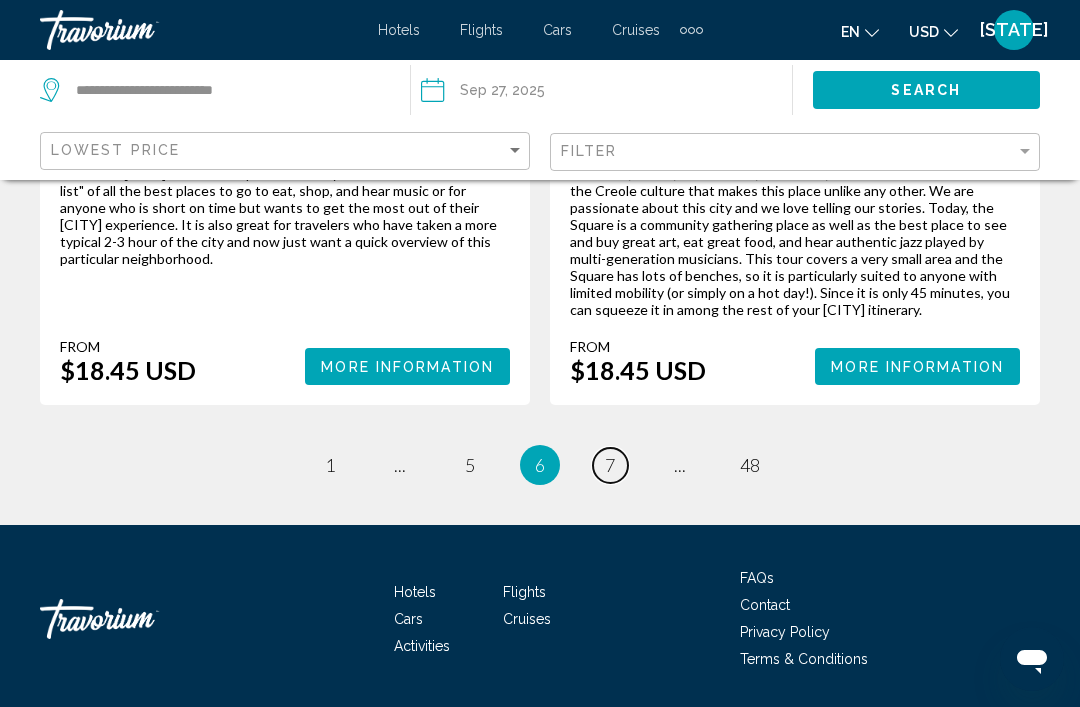 click on "7" at bounding box center [610, 465] 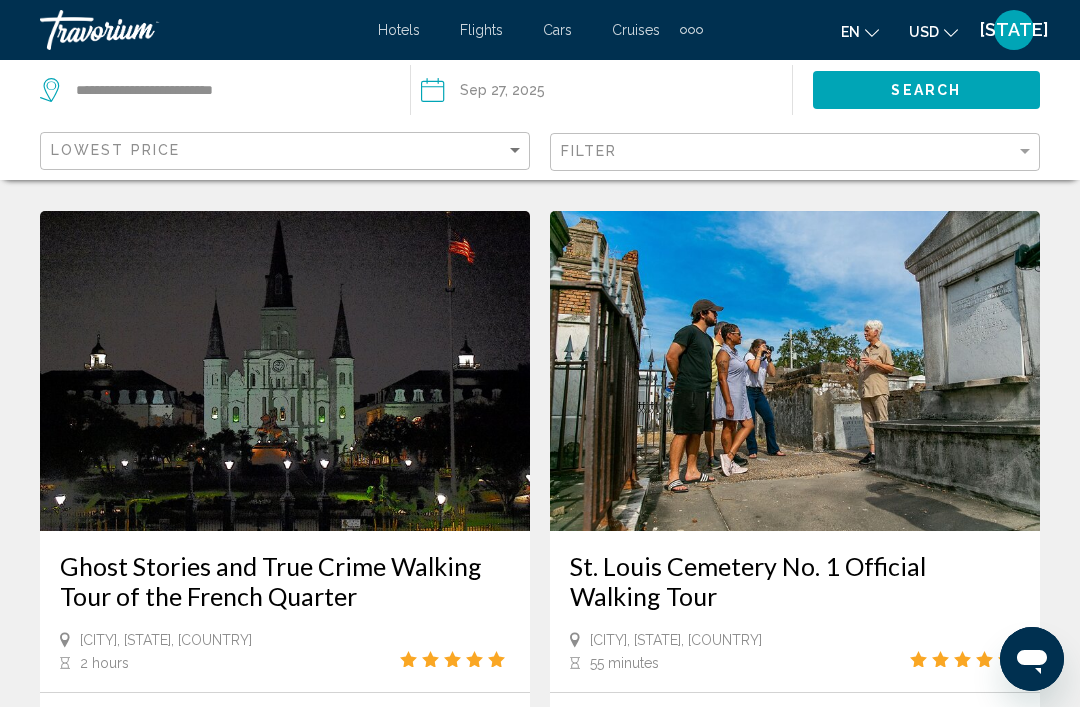 scroll, scrollTop: 1673, scrollLeft: 0, axis: vertical 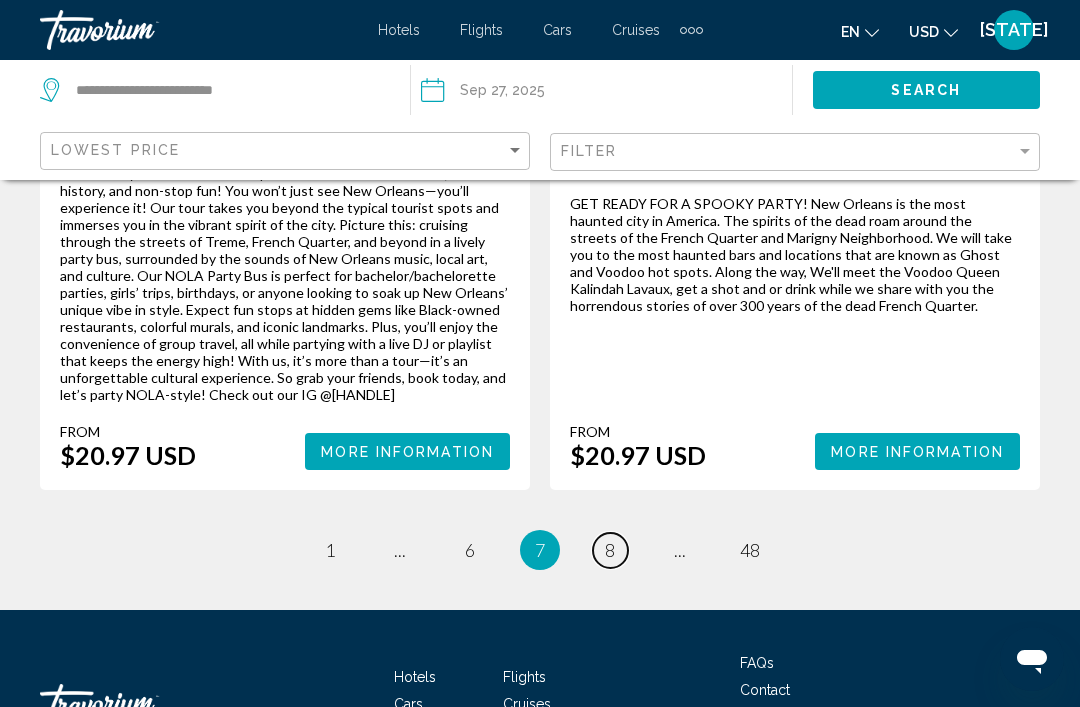 click on "page  8" at bounding box center (610, 550) 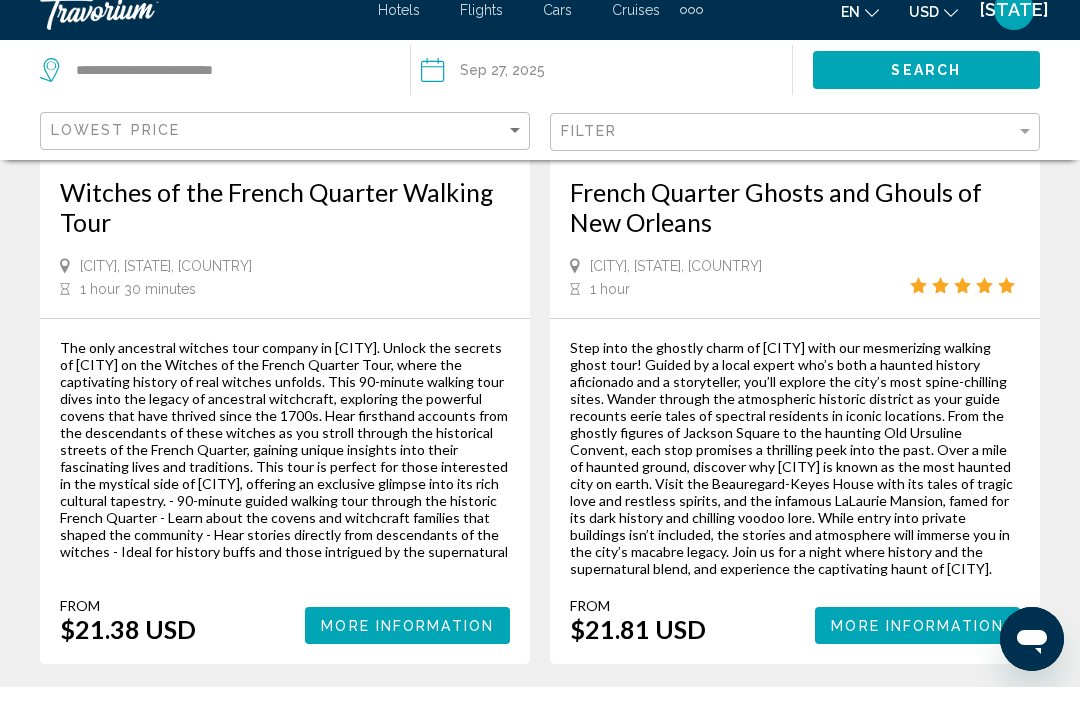 scroll, scrollTop: 4467, scrollLeft: 0, axis: vertical 